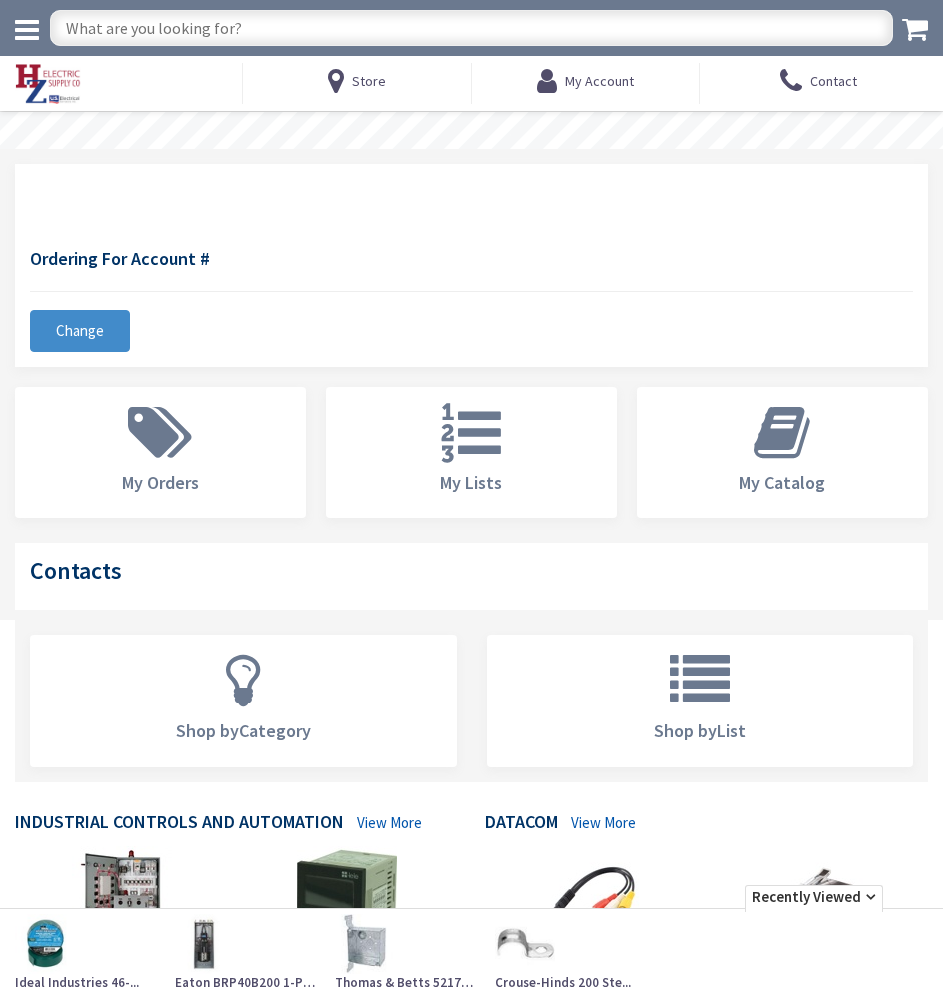 scroll, scrollTop: 0, scrollLeft: 0, axis: both 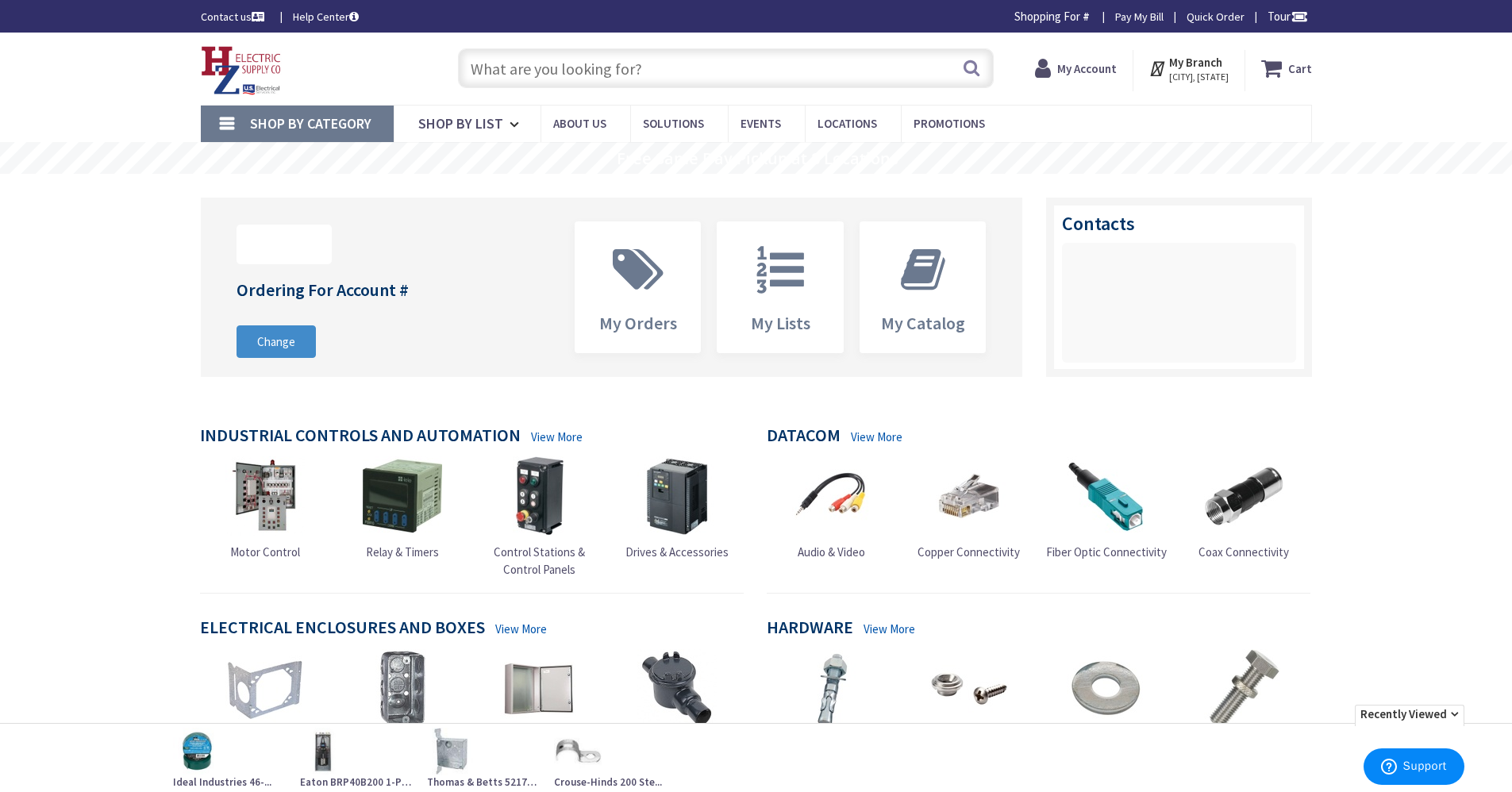 click at bounding box center (725, 68) 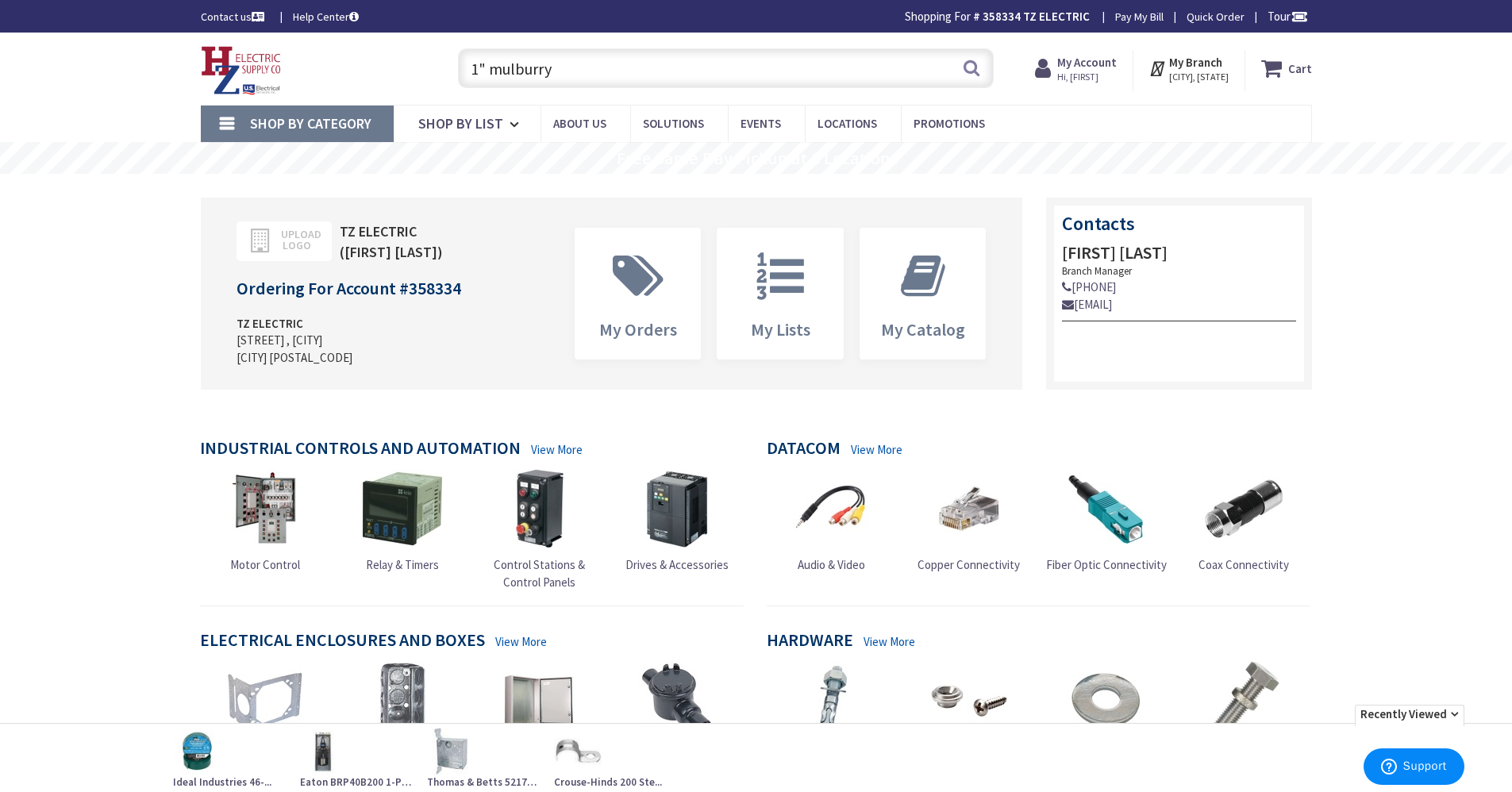 drag, startPoint x: 505, startPoint y: 57, endPoint x: 508, endPoint y: 65, distance: 8.544004 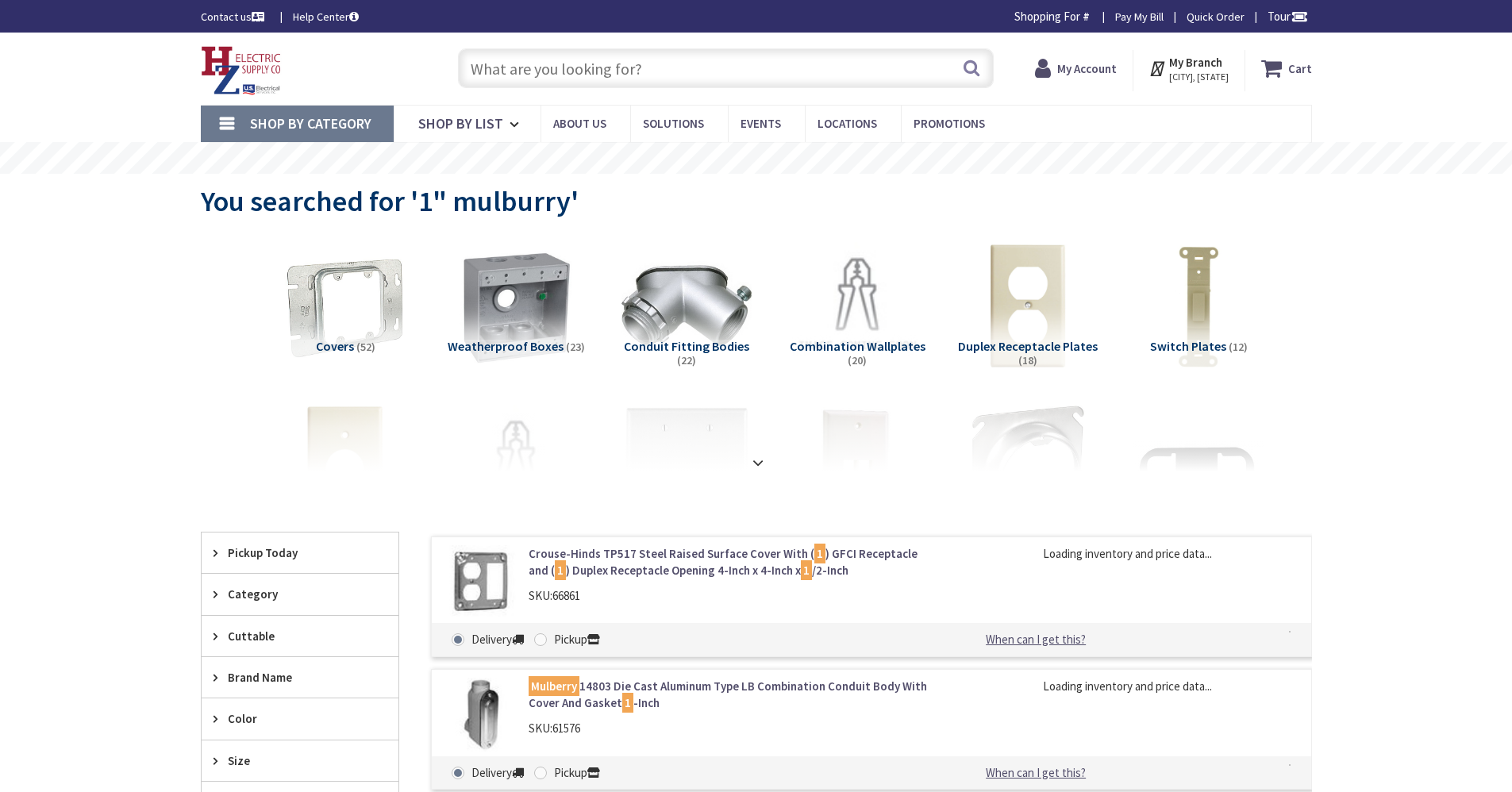 scroll, scrollTop: 0, scrollLeft: 0, axis: both 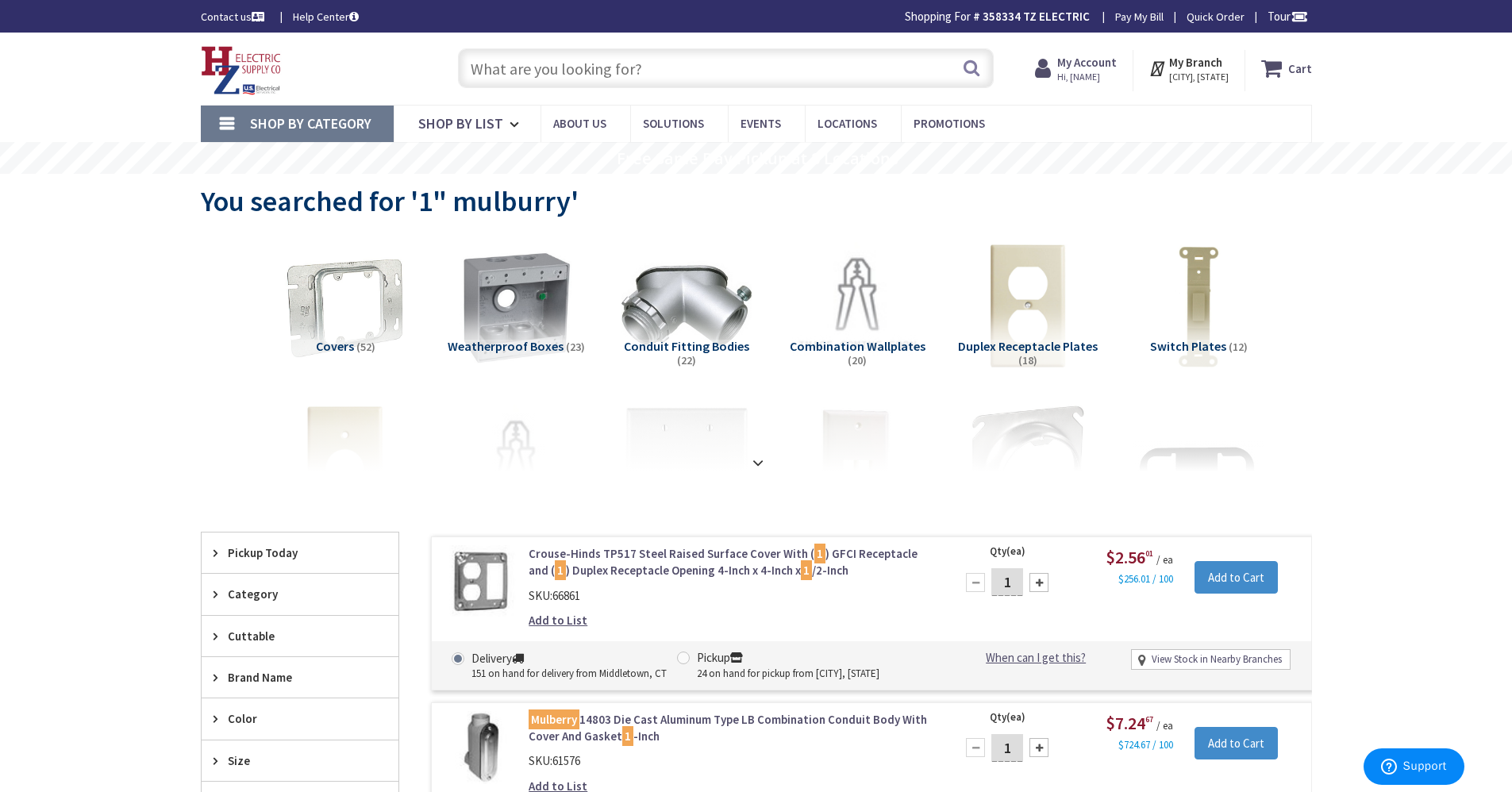 click at bounding box center [725, 68] 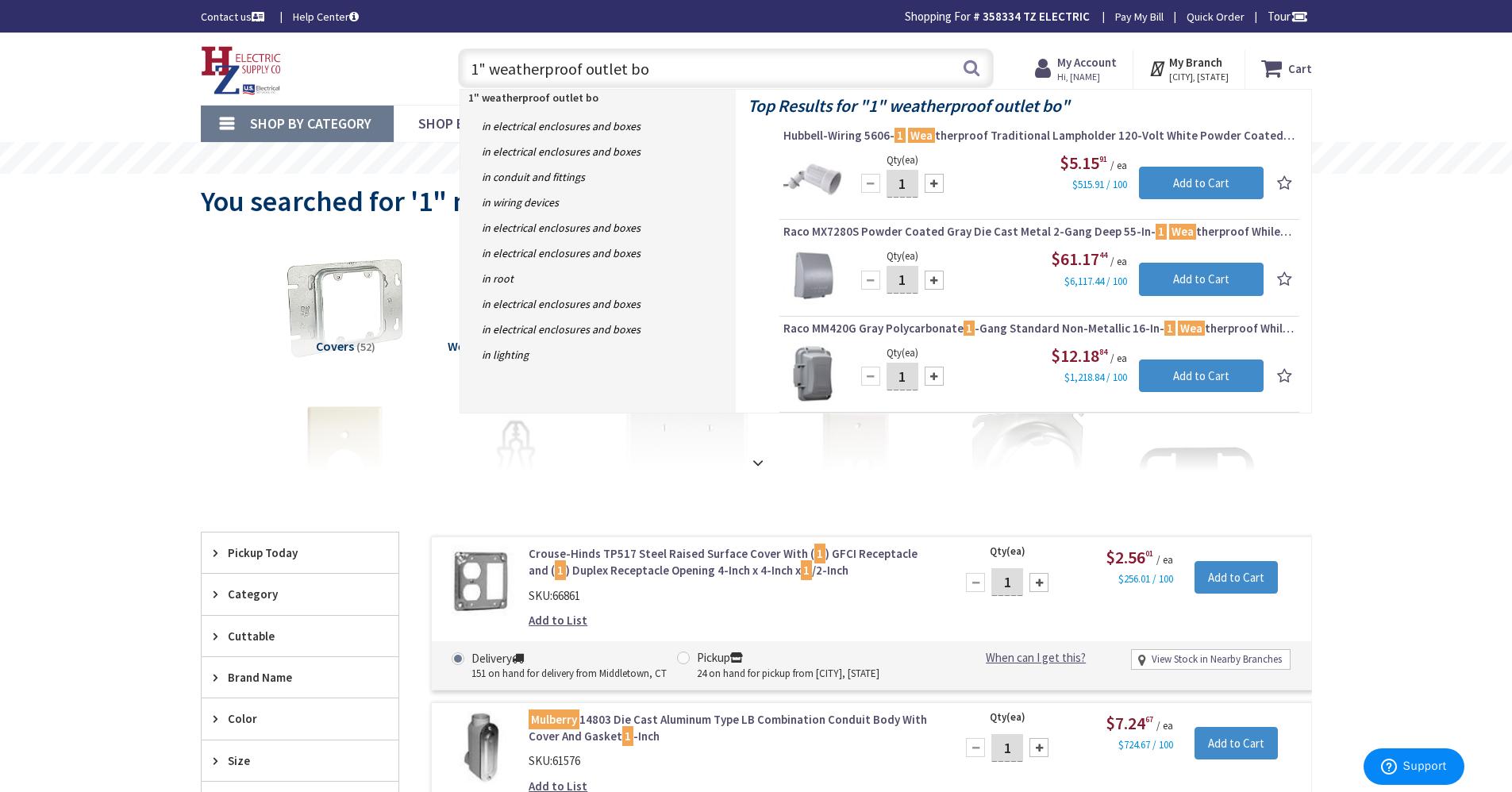 type on "1" weatherproof outlet box" 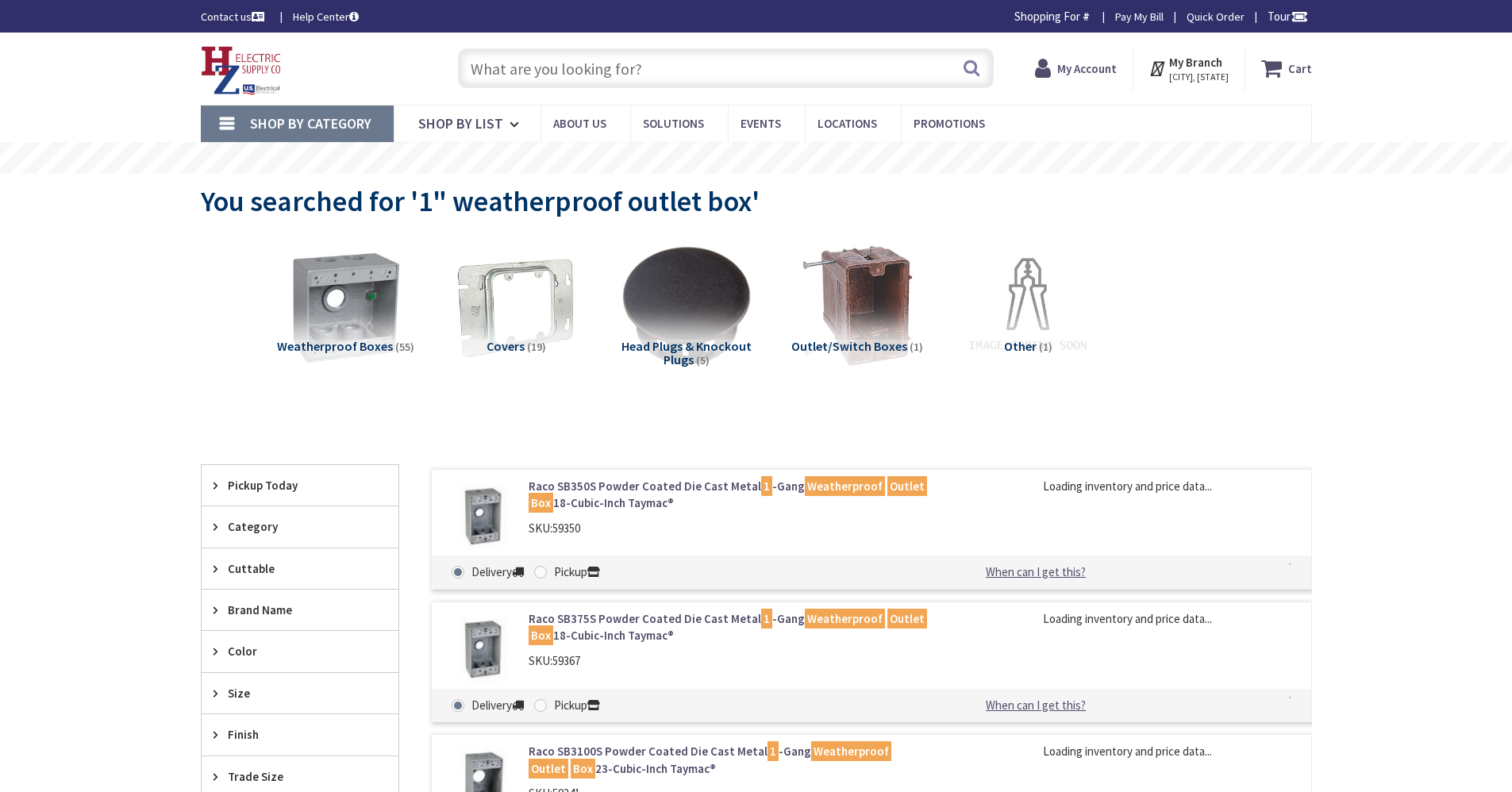 scroll, scrollTop: 0, scrollLeft: 0, axis: both 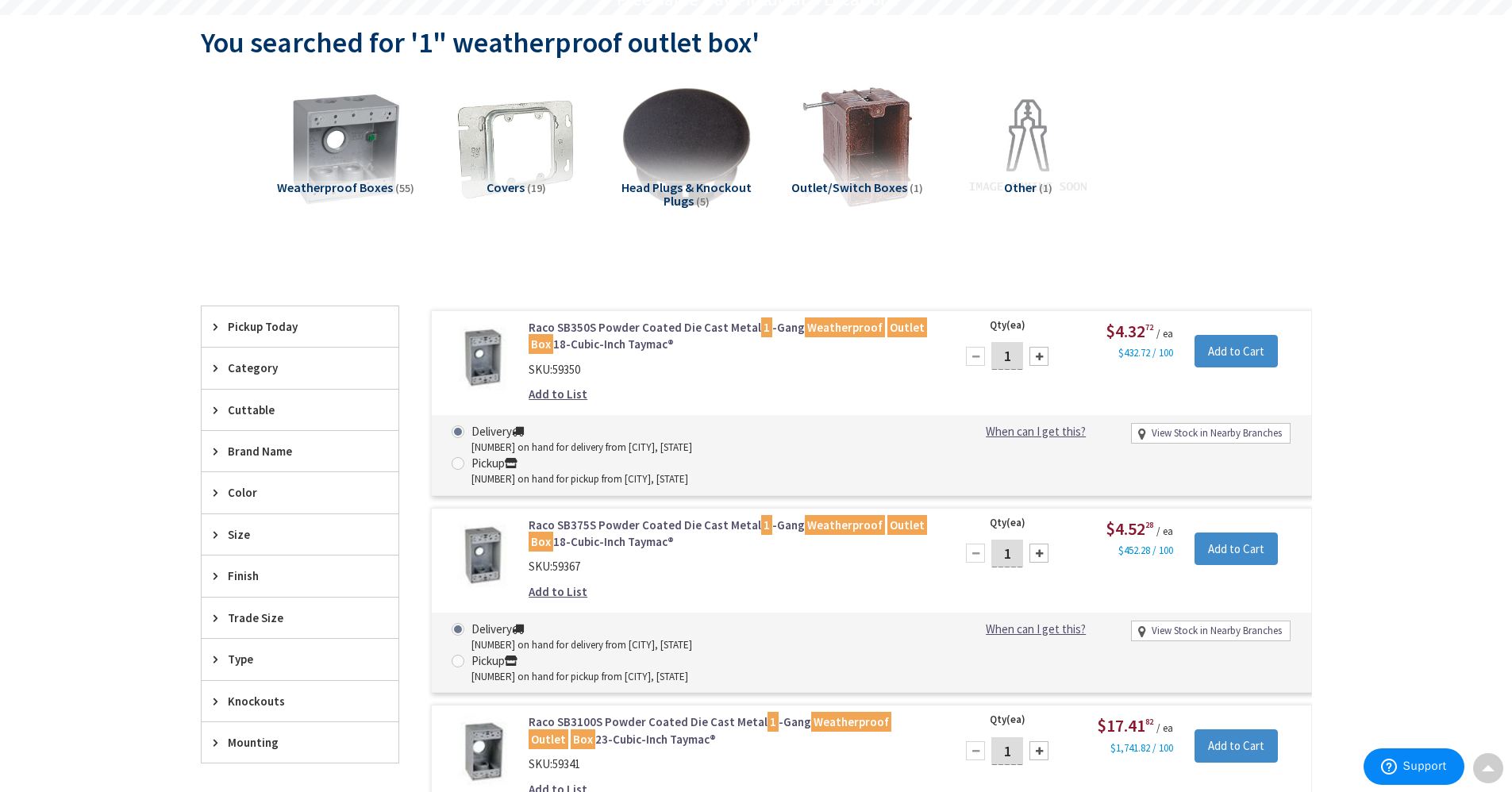 click on "Raco SB350S Powder Coated Die Cast Metal  1 -Gang  Weatherproof   Outlet   Box  18-Cubic-Inch Taymac®" at bounding box center (730, 336) 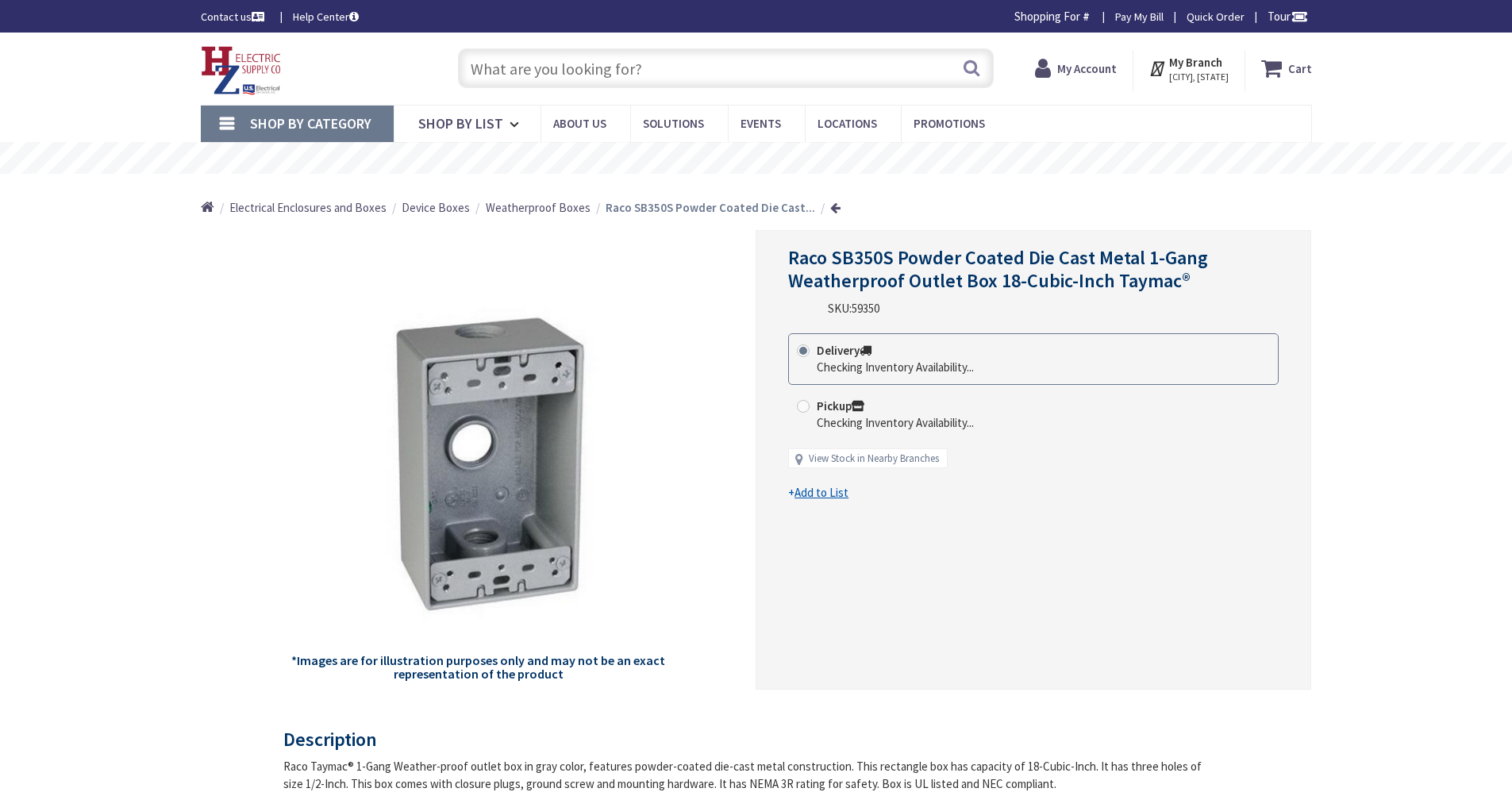 scroll, scrollTop: 0, scrollLeft: 0, axis: both 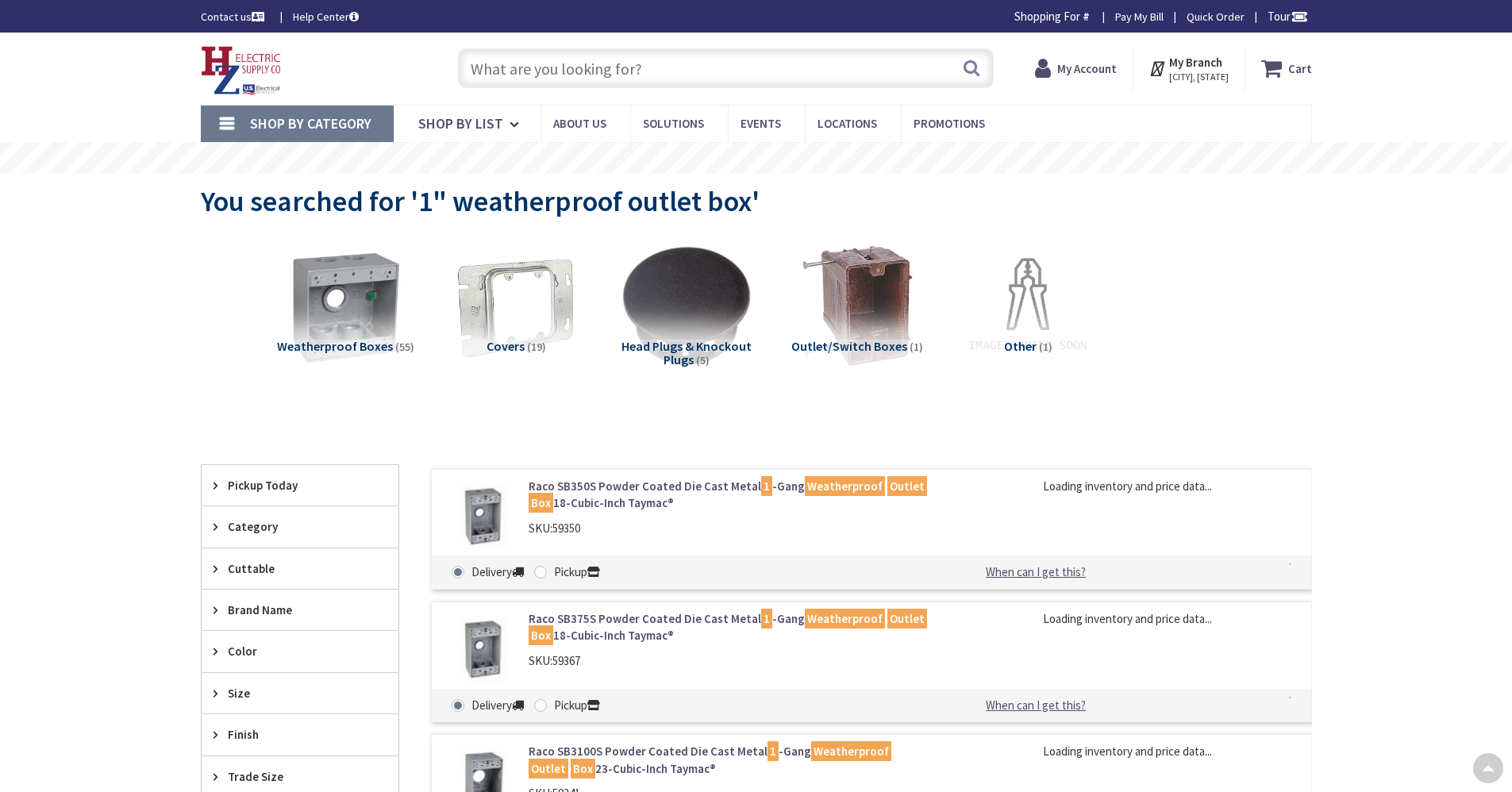 click on "Raco SB375S Powder Coated Die Cast Metal  1 -Gang  Weatherproof   Outlet   Box  18-Cubic-Inch Taymac®" at bounding box center [730, 627] 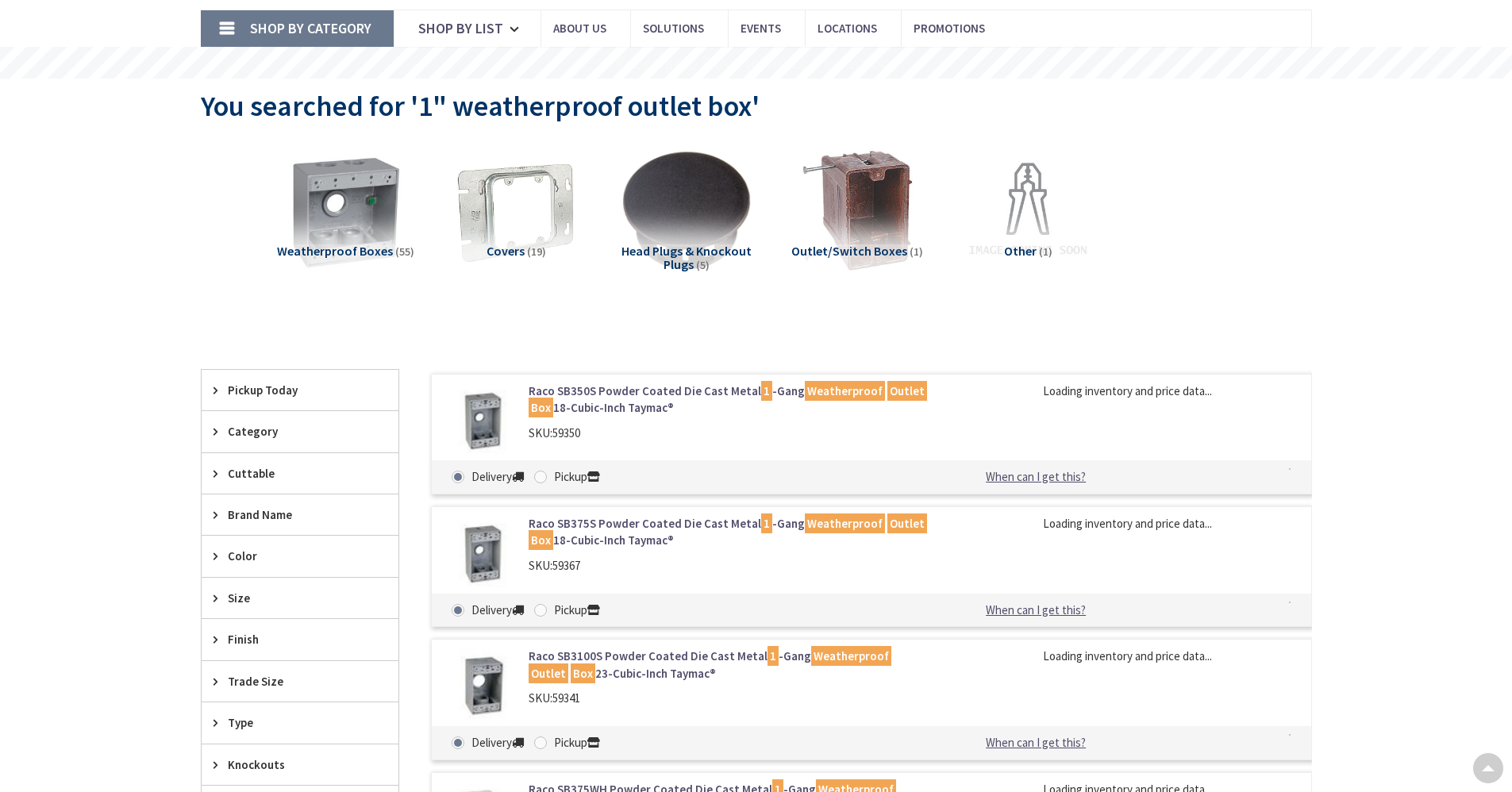 scroll, scrollTop: 95, scrollLeft: 0, axis: vertical 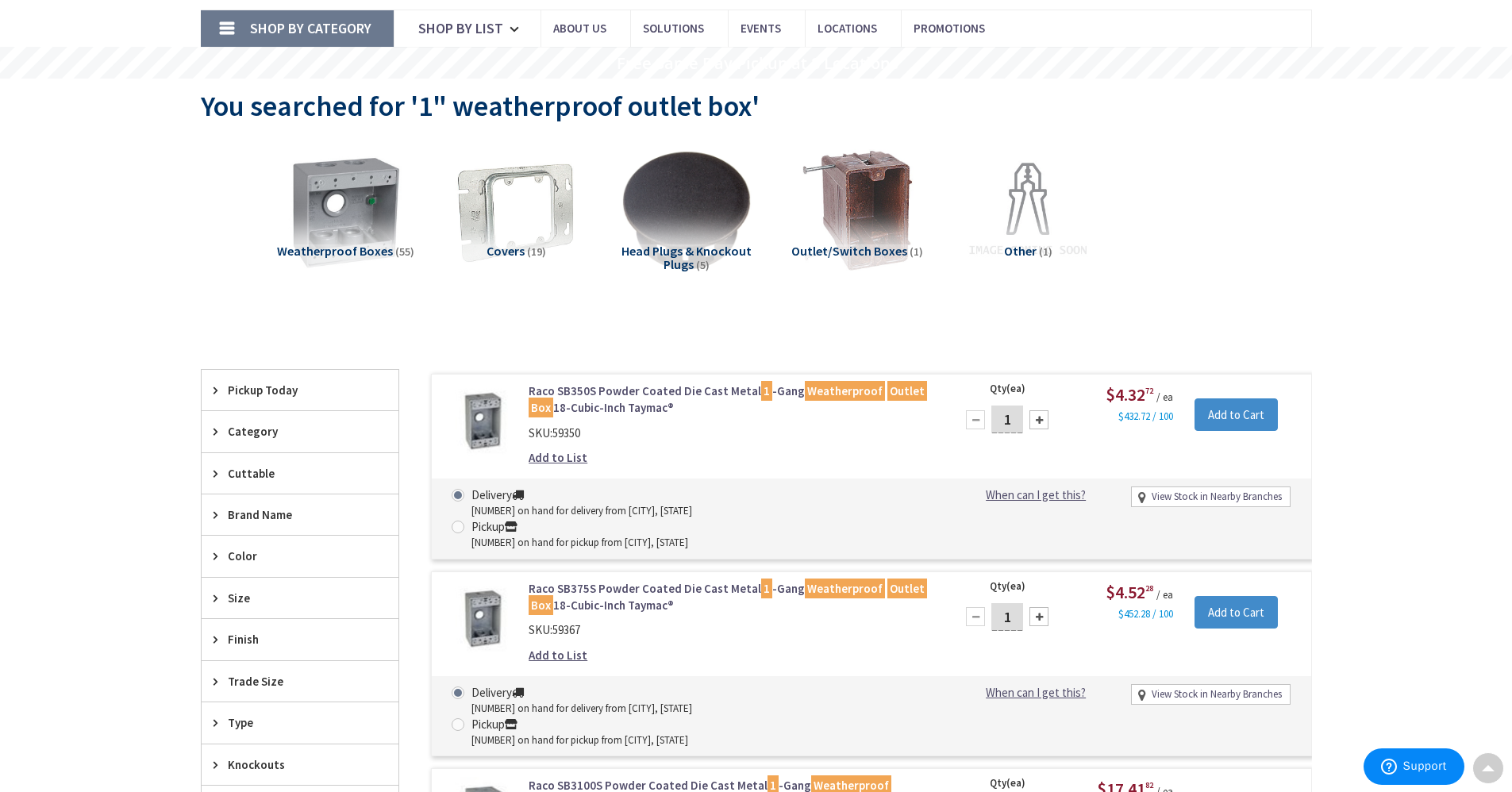 click on "Raco SB375S Powder Coated Die Cast Metal  1 -Gang  Weatherproof   Outlet   Box  18-Cubic-Inch Taymac®" at bounding box center (730, 597) 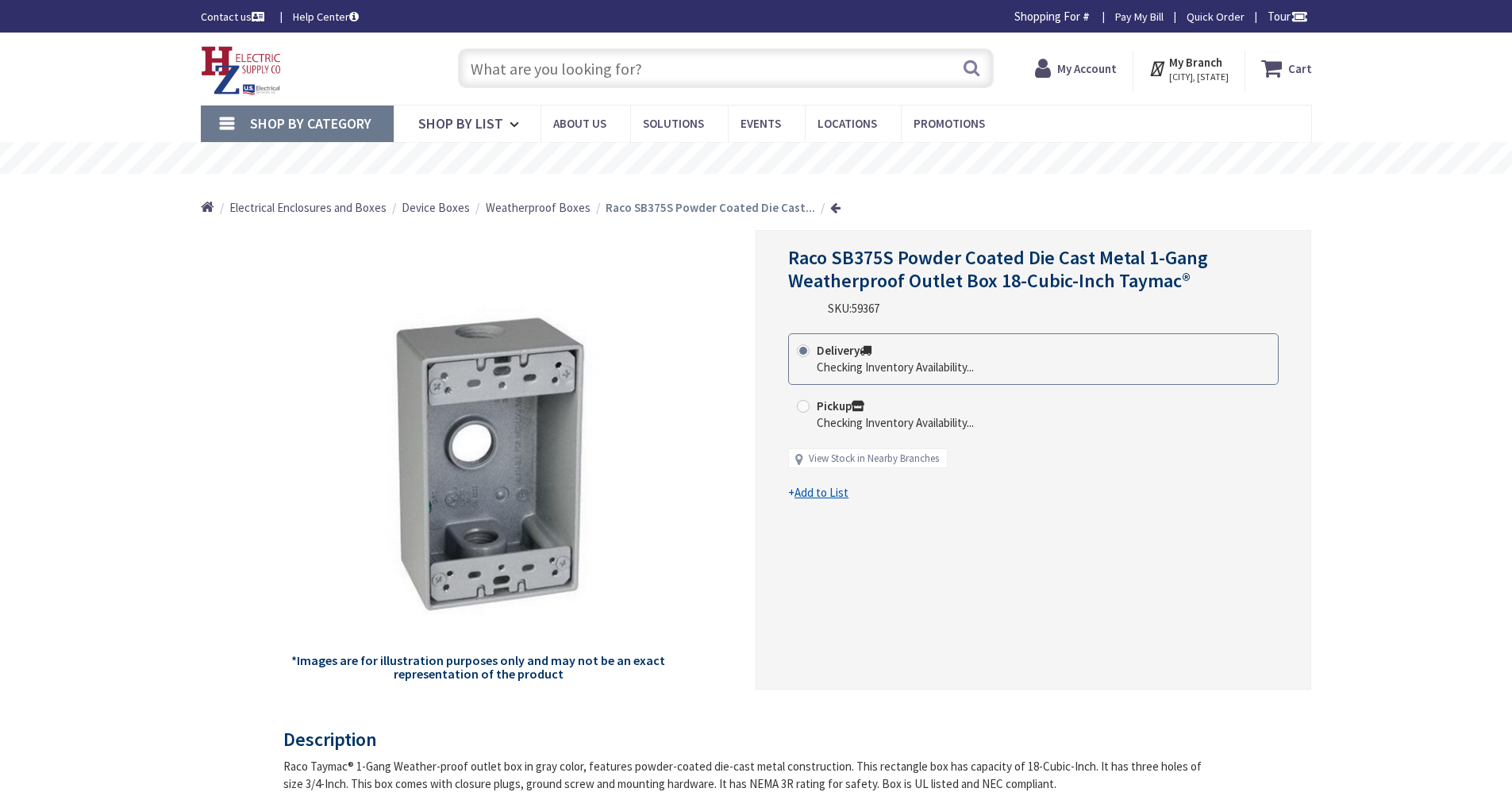 scroll, scrollTop: 222, scrollLeft: 0, axis: vertical 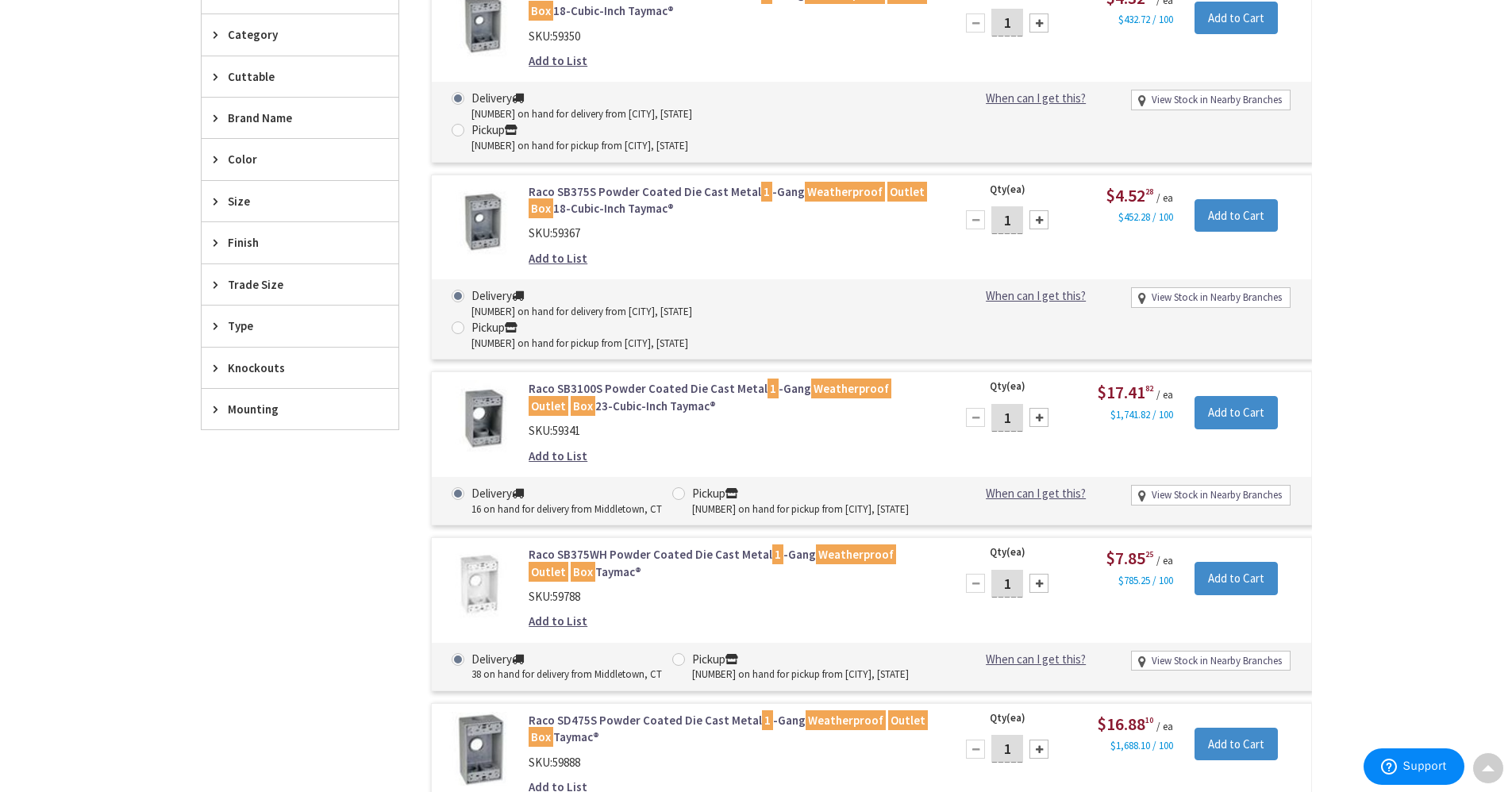 click on "Raco SB3100S Powder Coated Die Cast Metal  1 -Gang  Weatherproof   Outlet   Box  23-Cubic-Inch Taymac®" at bounding box center (730, 397) 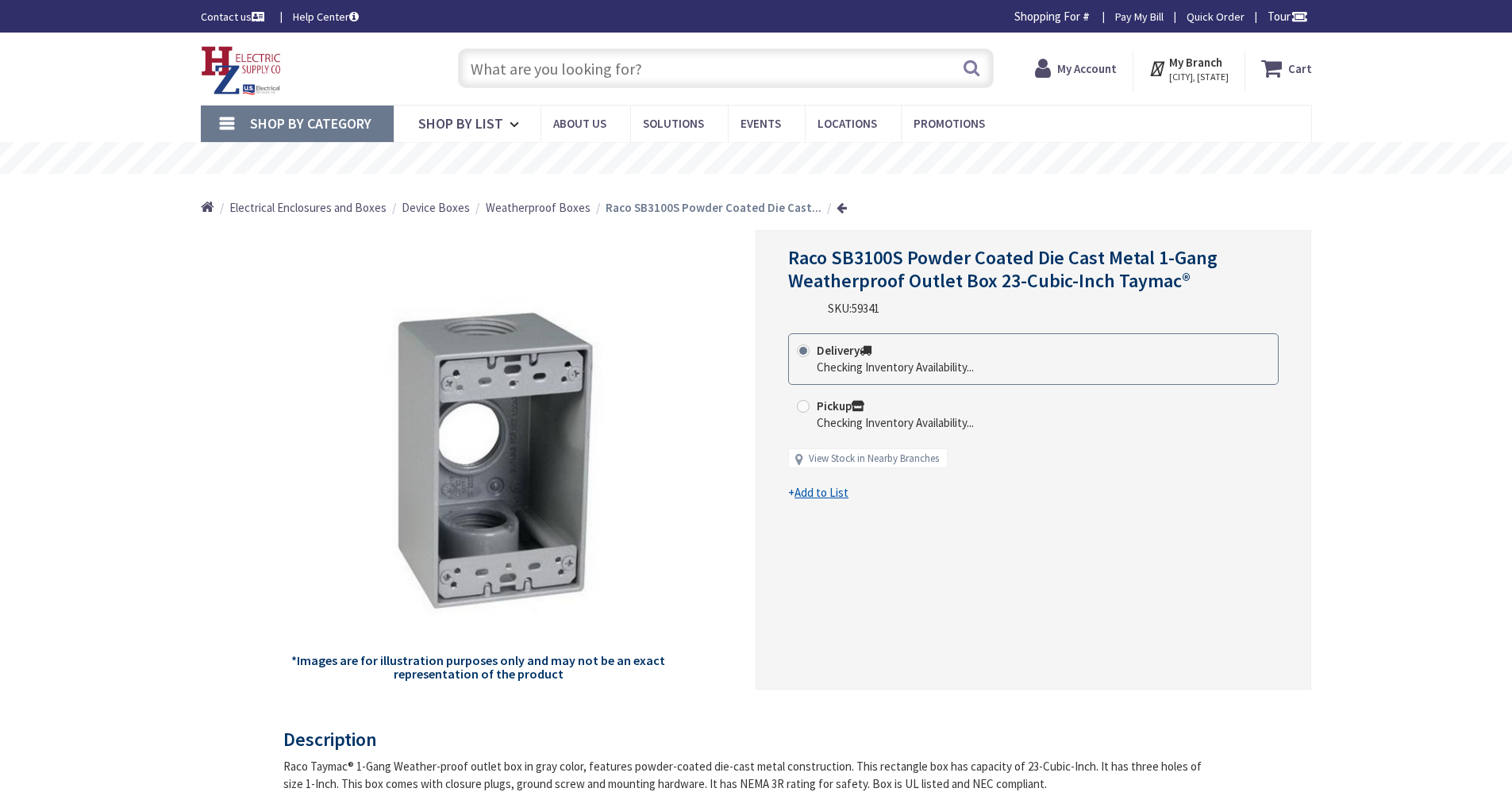 scroll, scrollTop: 0, scrollLeft: 0, axis: both 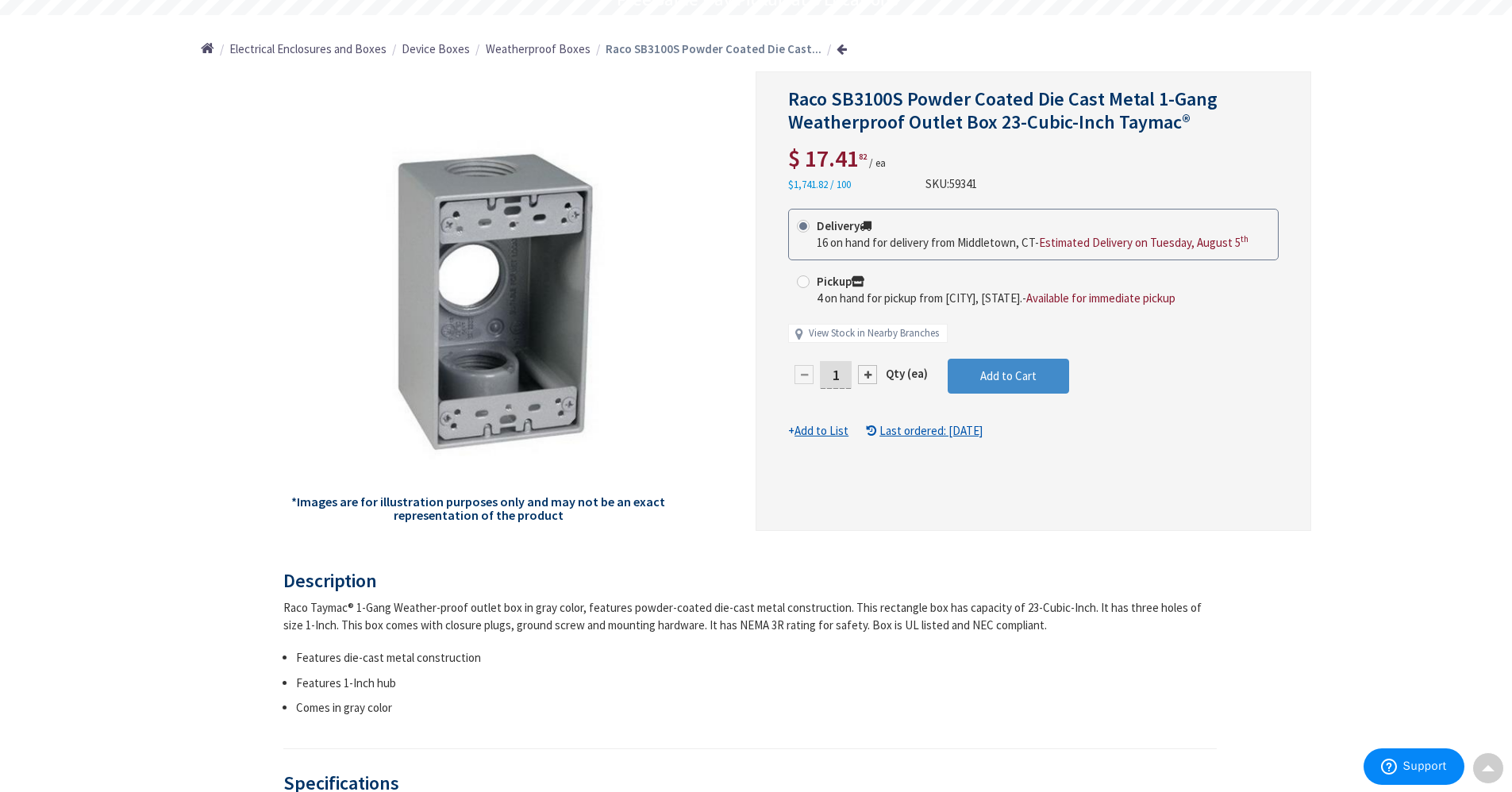 drag, startPoint x: 315, startPoint y: 357, endPoint x: 68, endPoint y: 513, distance: 292.13867 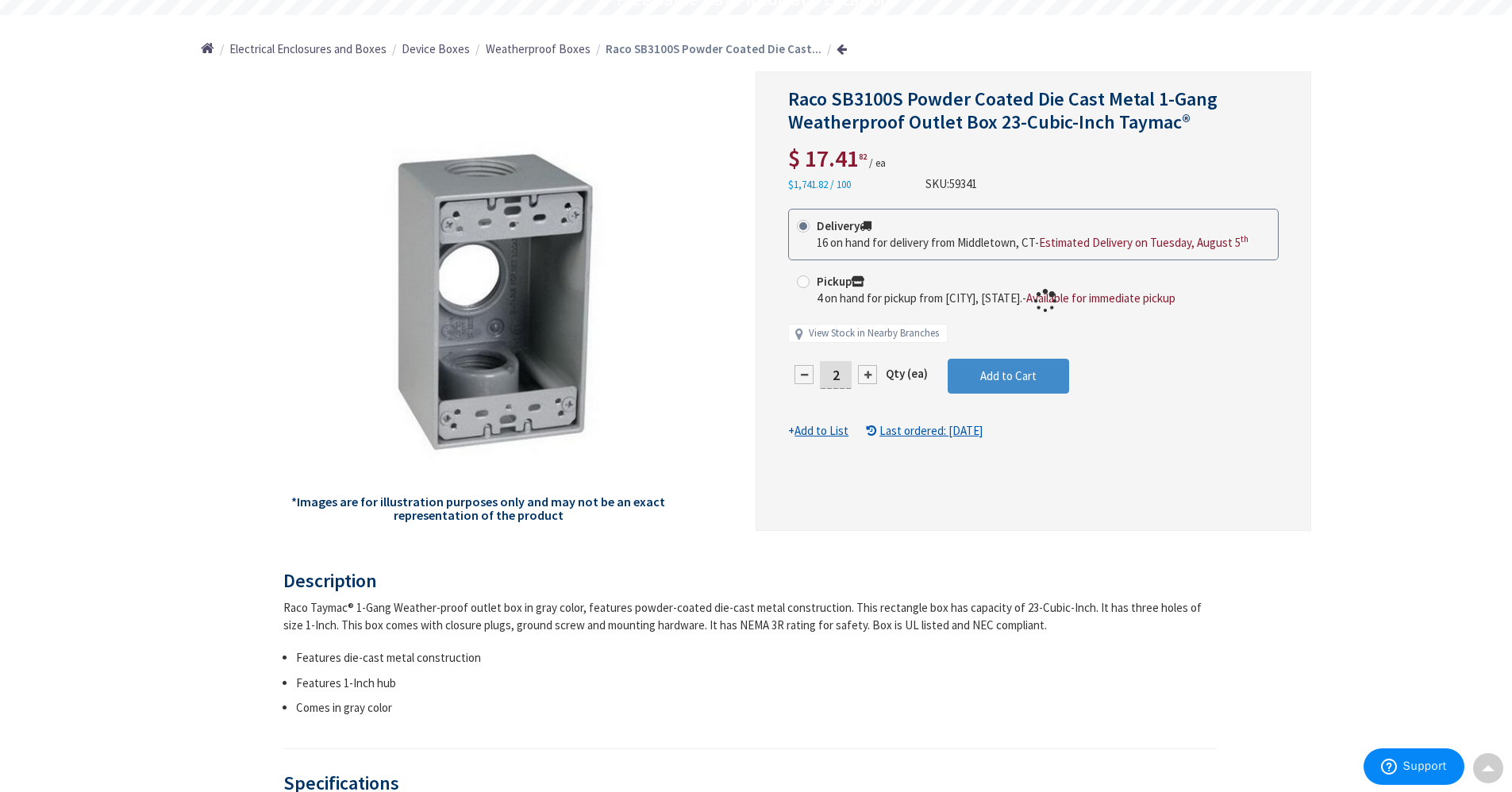 click at bounding box center (1033, 301) 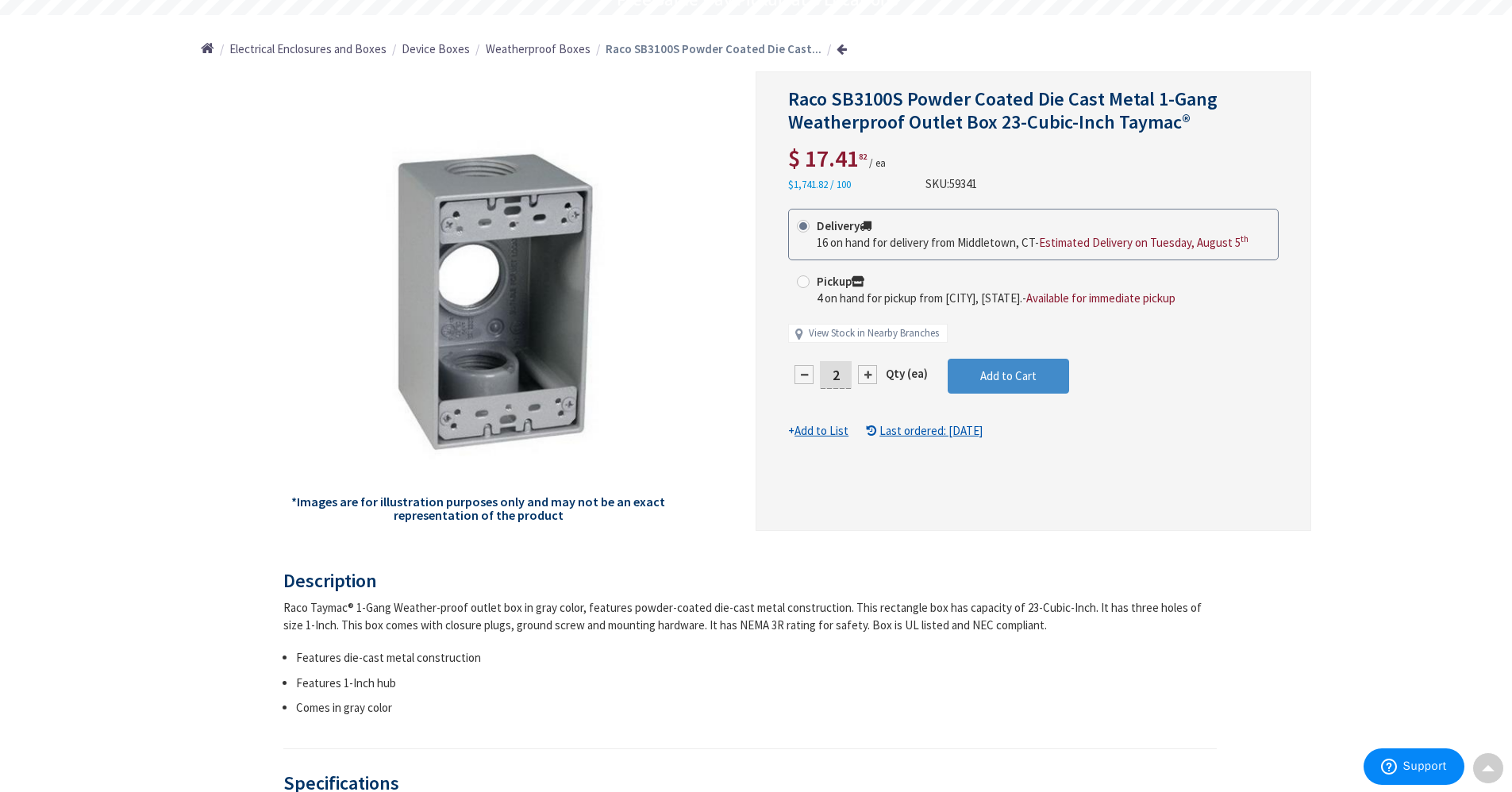 click at bounding box center [868, 375] 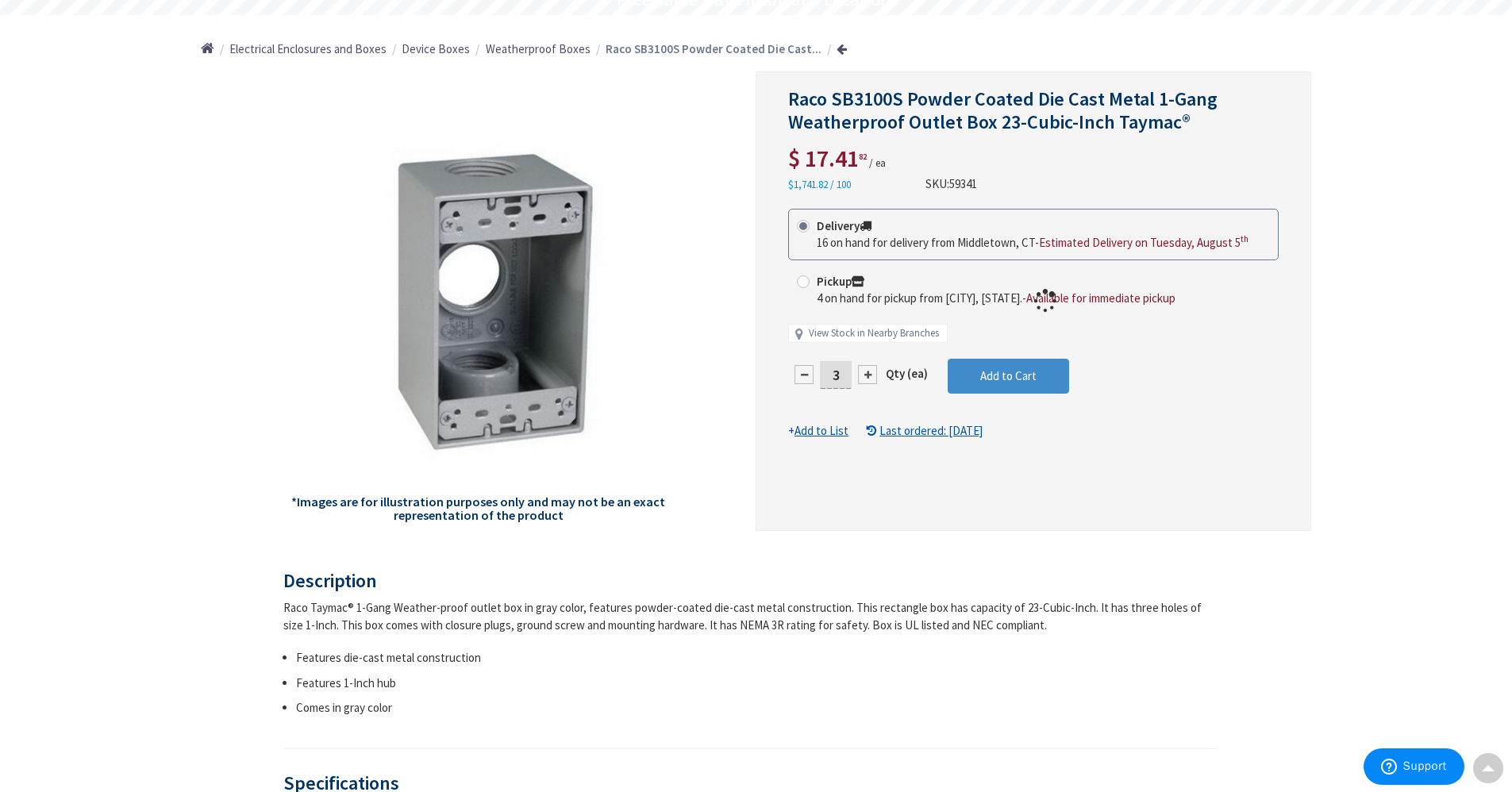 click at bounding box center [1033, 301] 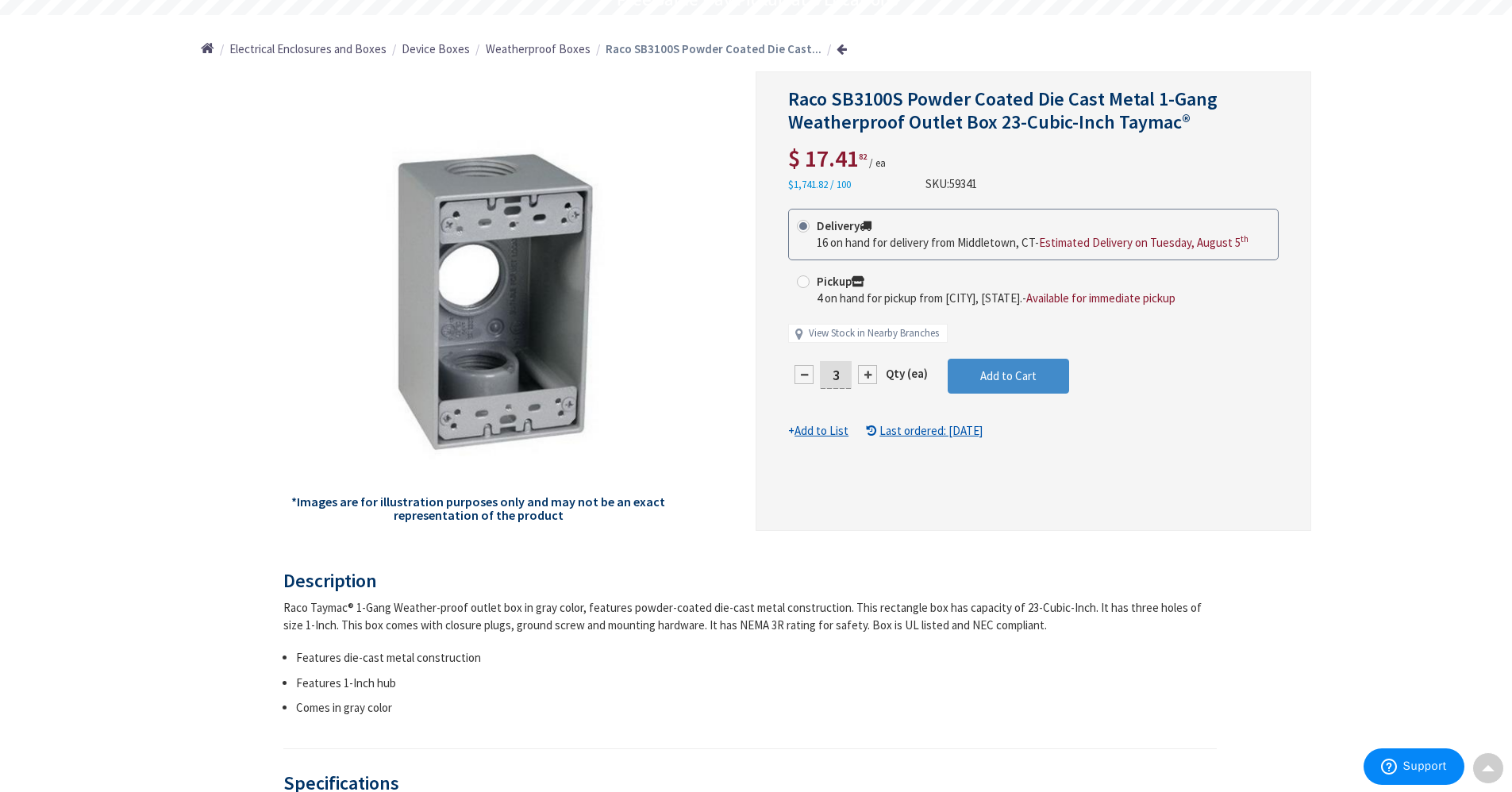 click at bounding box center [868, 375] 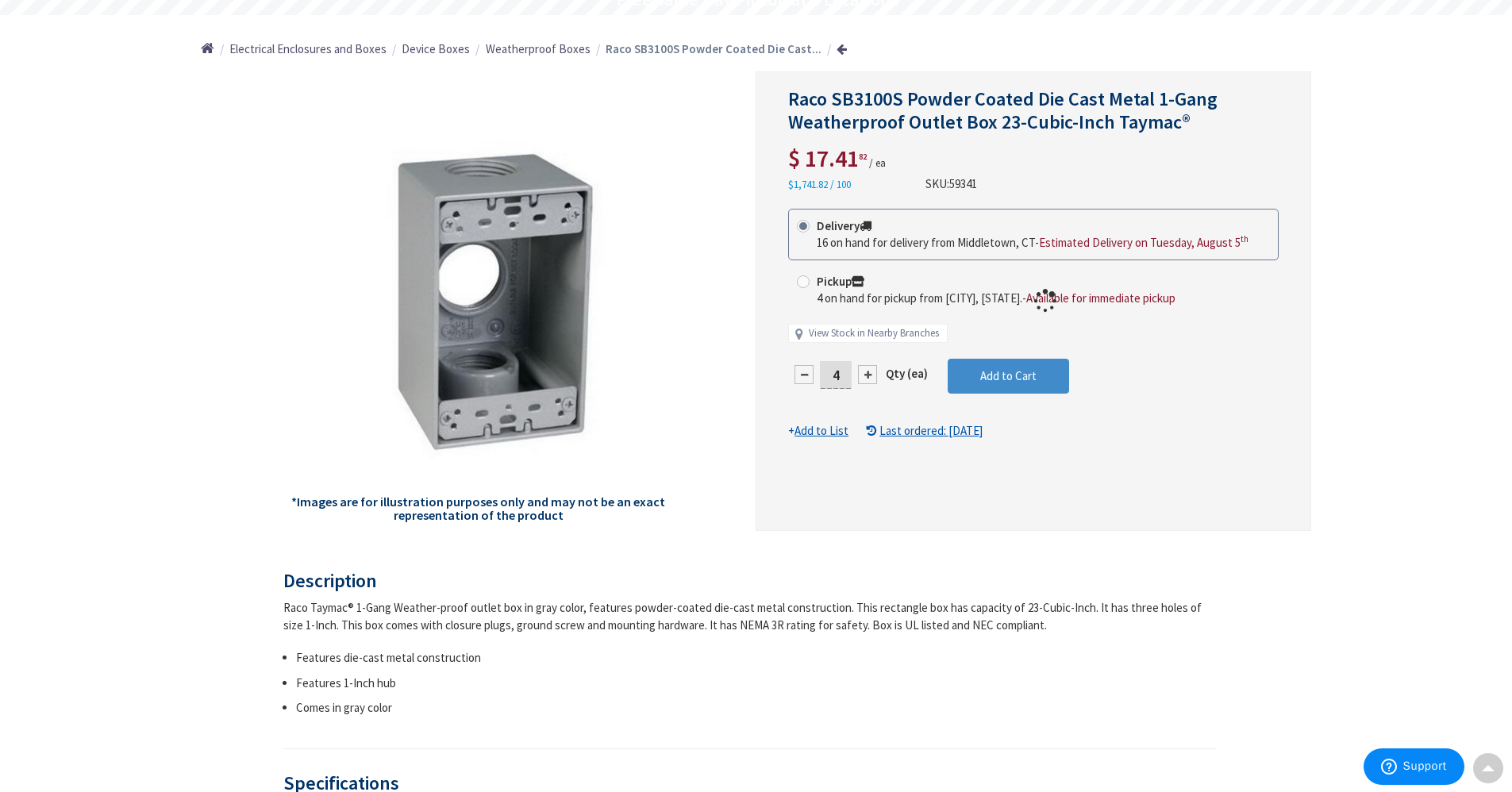 click on "This product is Discontinued
Delivery
16 on hand for delivery from Middletown, CT
-  Estimated Delivery on Tuesday, August 5 th
Pickup
4 on hand for pickup from Kingston, NY.
-  Available for immediate pickup
View Stock in Nearby Branches" at bounding box center [1033, 324] 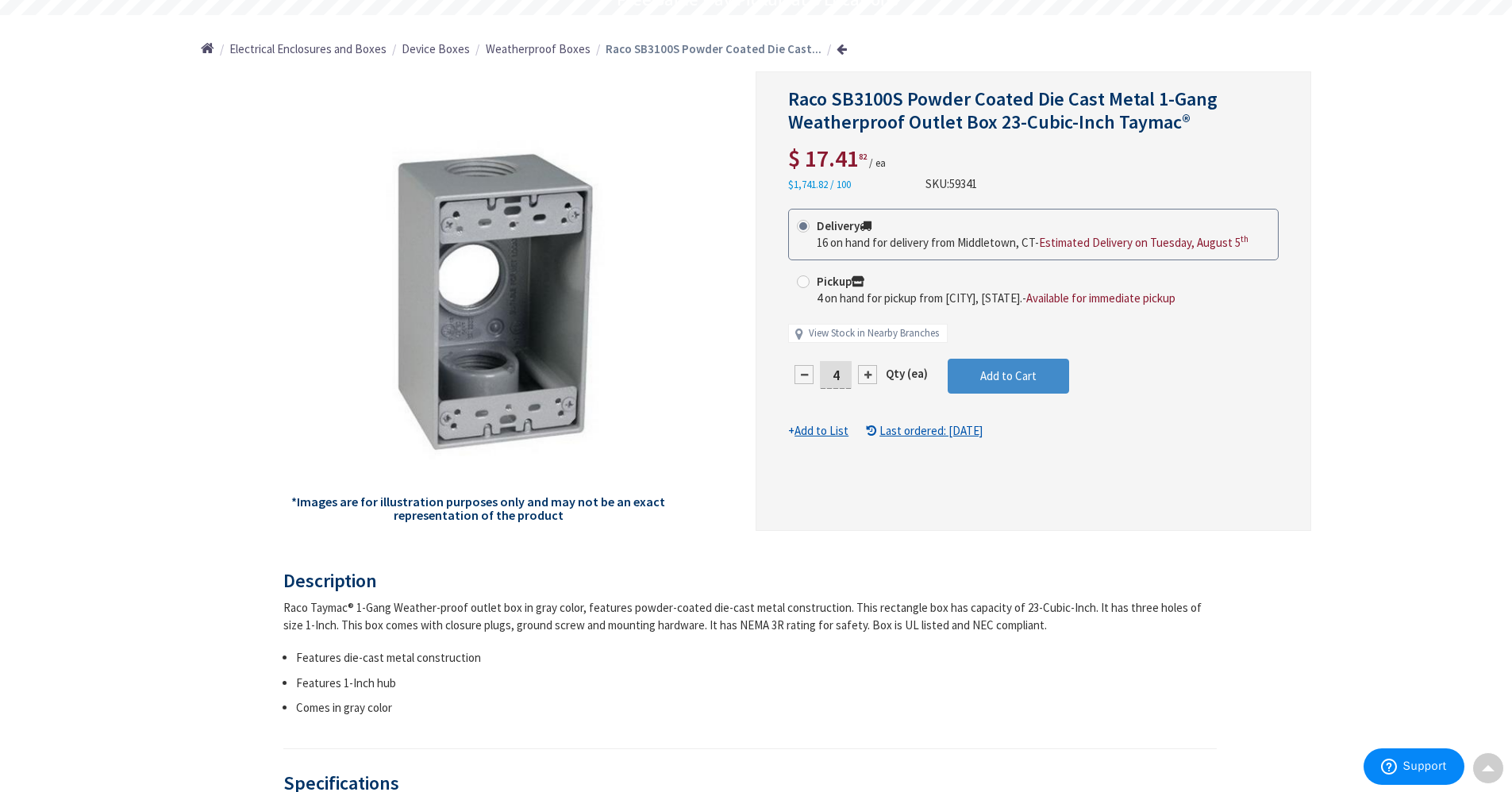 click at bounding box center [868, 375] 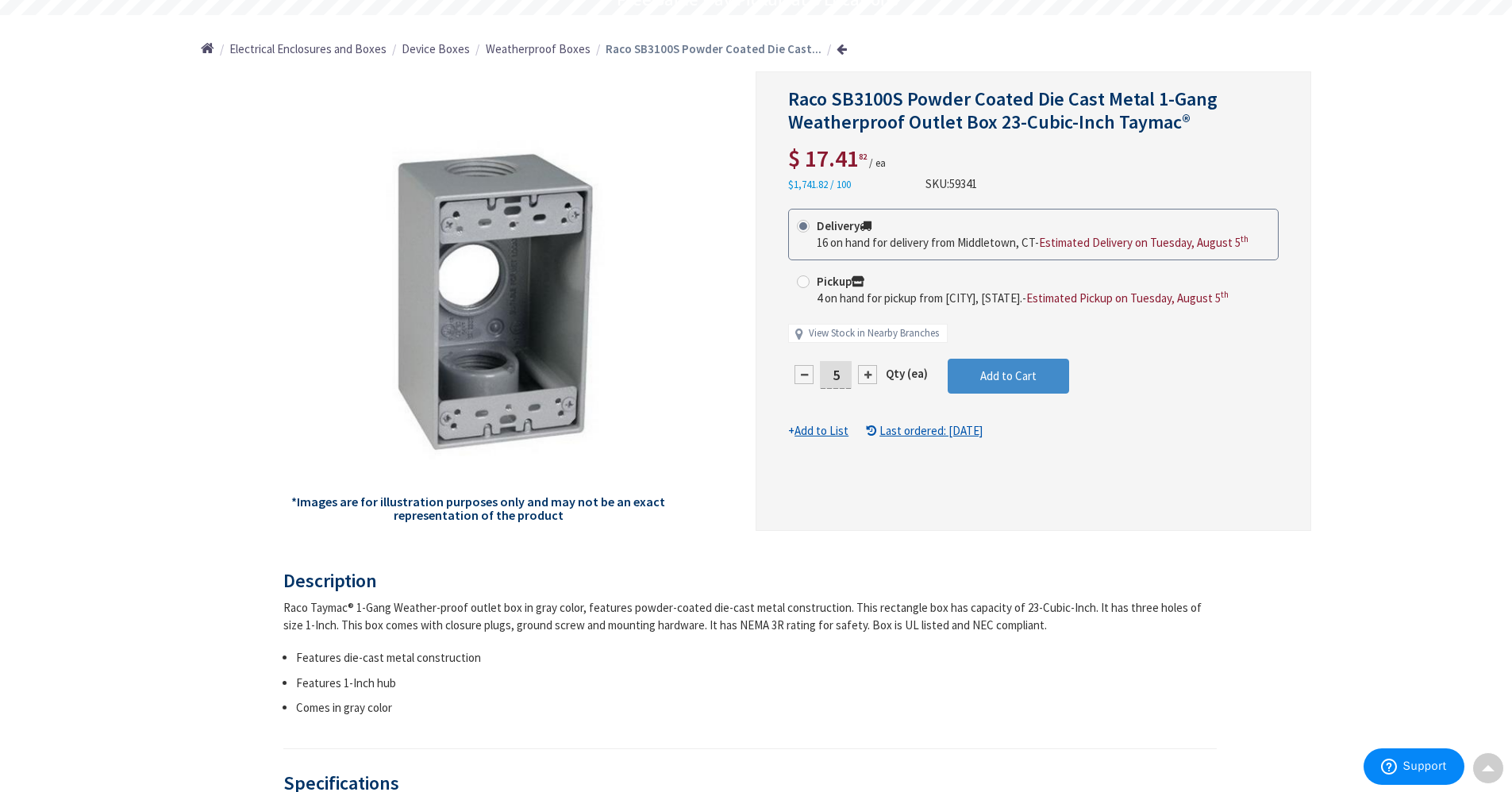 click at bounding box center (868, 375) 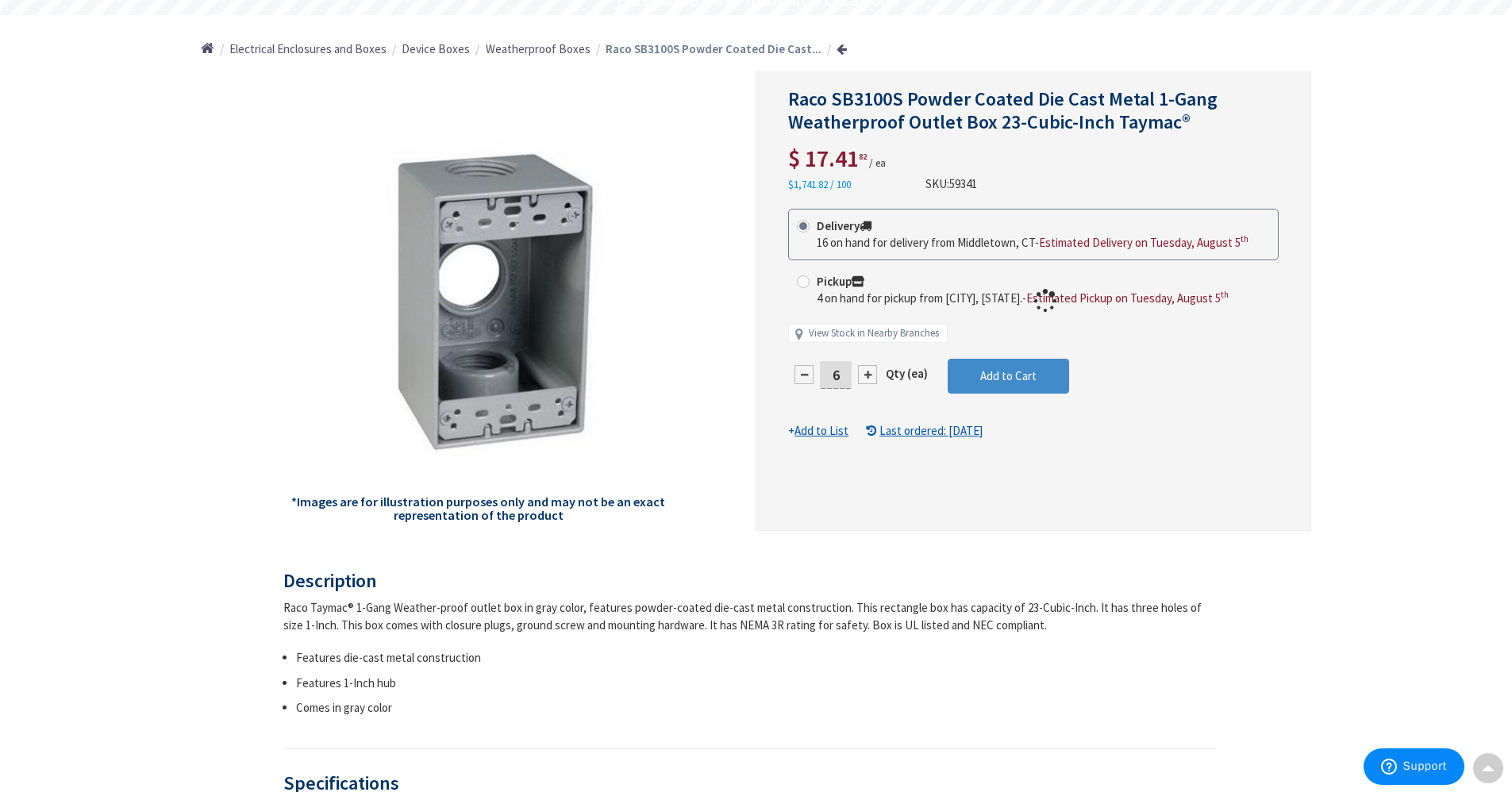 click at bounding box center [1033, 301] 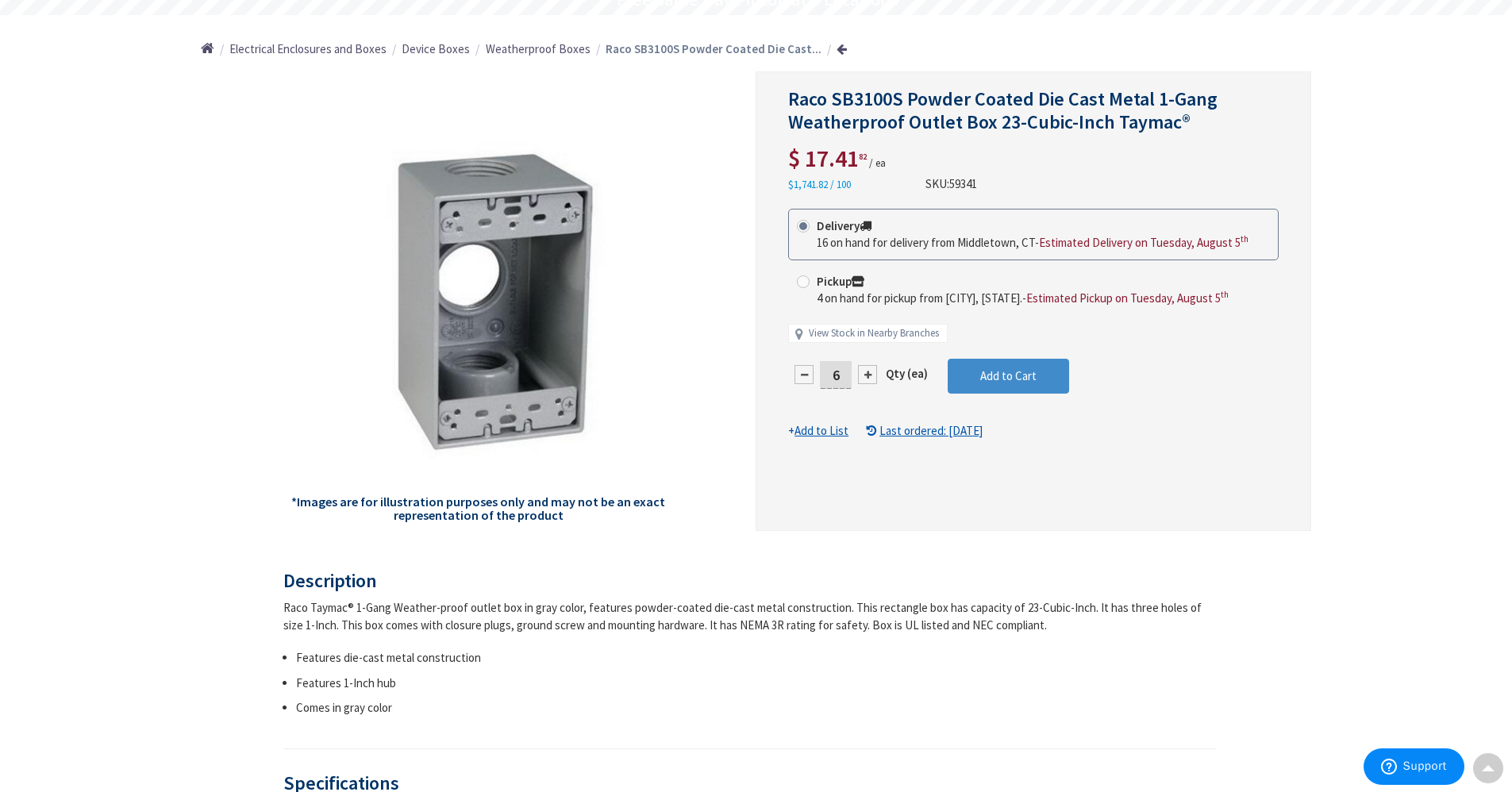 click at bounding box center (868, 375) 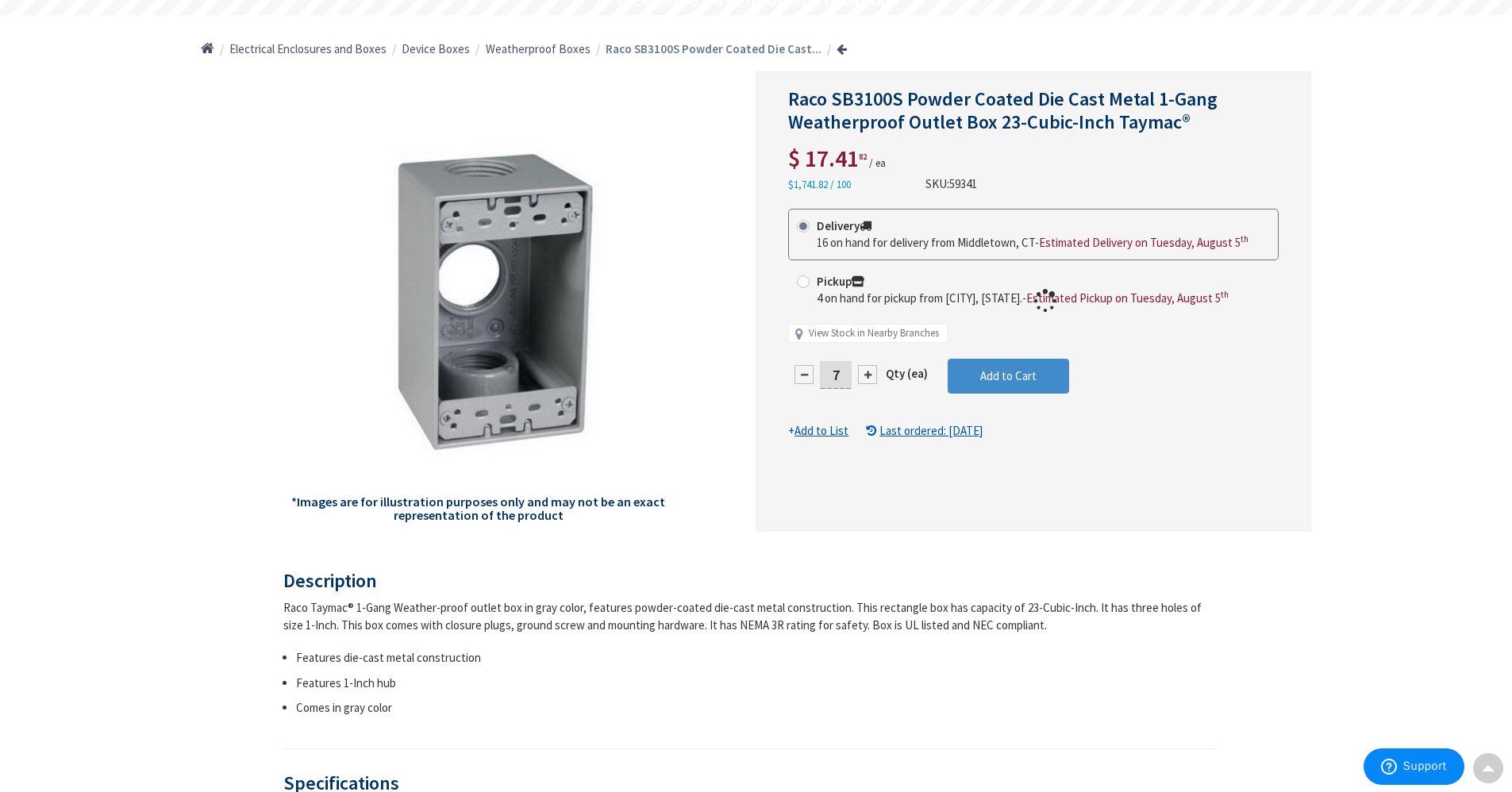 click at bounding box center [1033, 301] 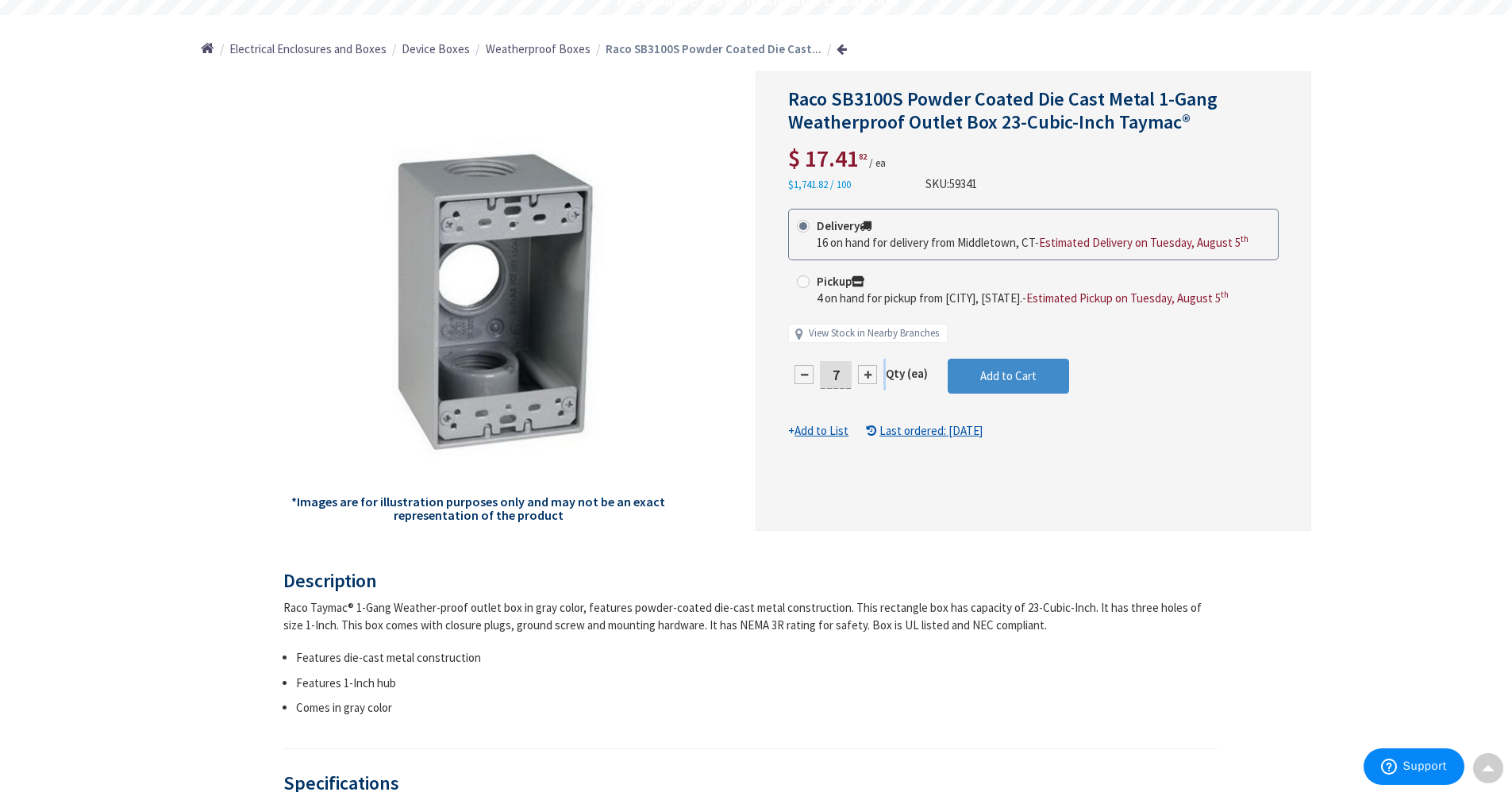 click at bounding box center (868, 375) 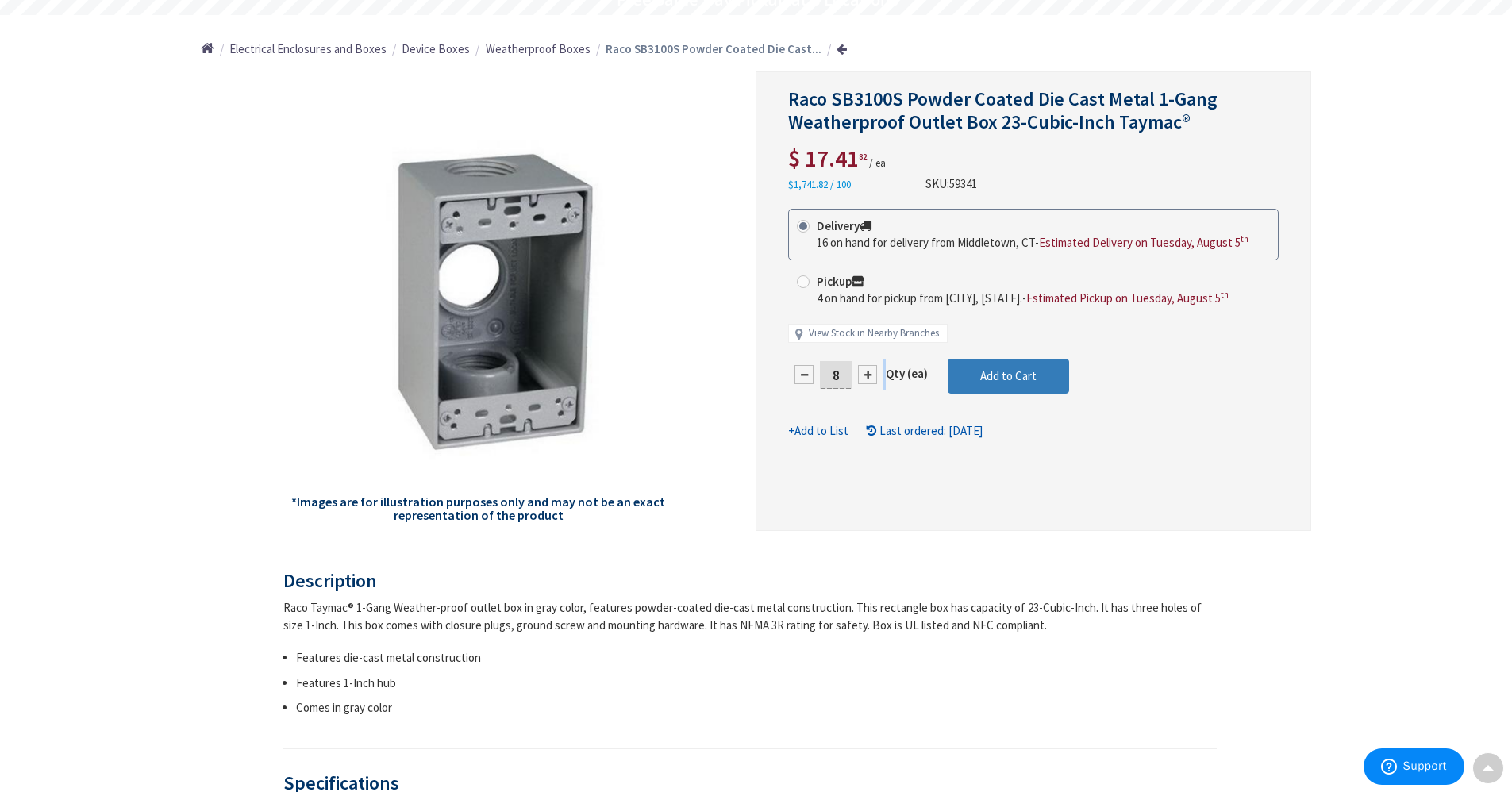 click on "Add to Cart" at bounding box center [1008, 375] 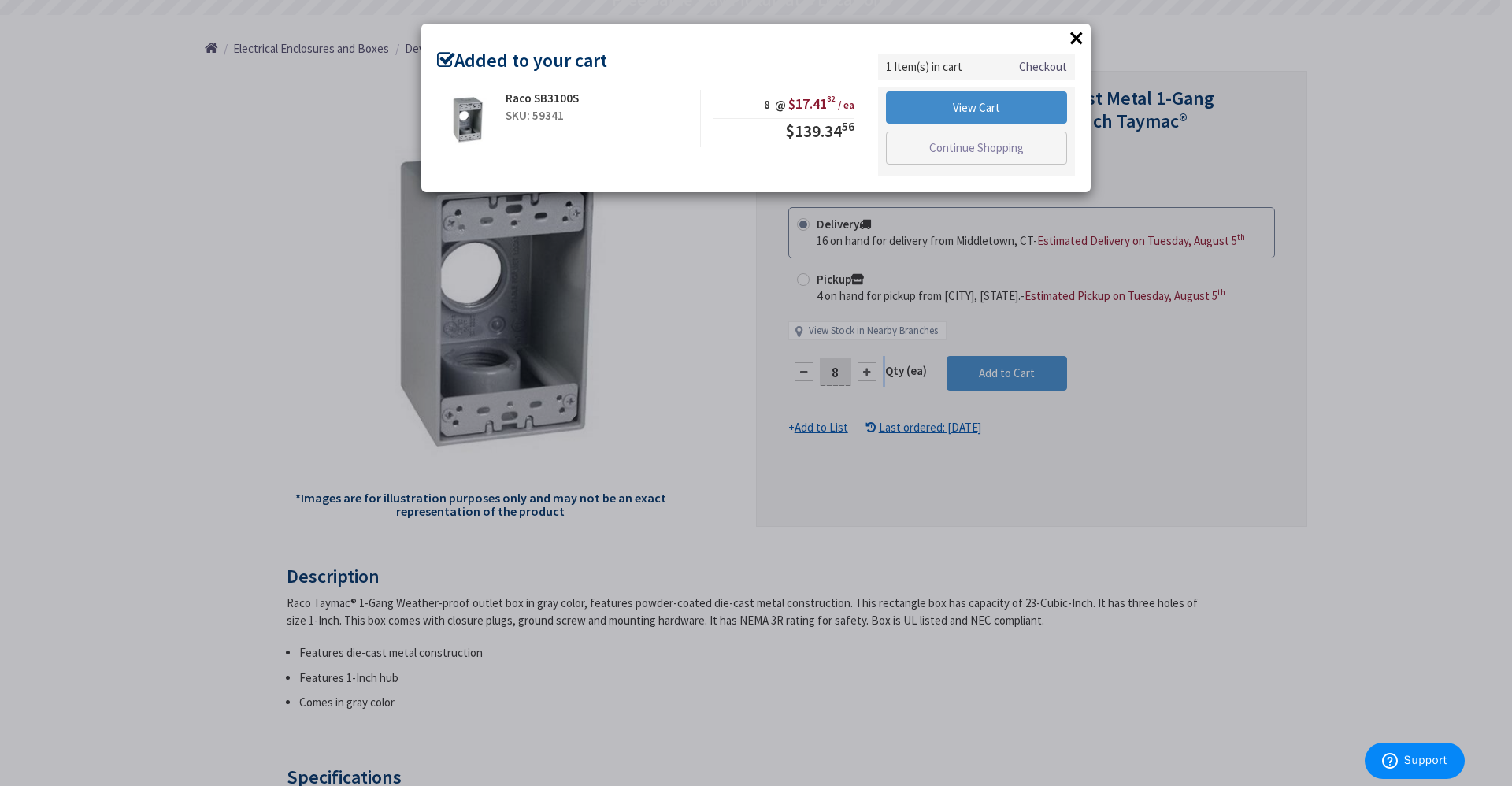click on "×" at bounding box center [1077, 38] 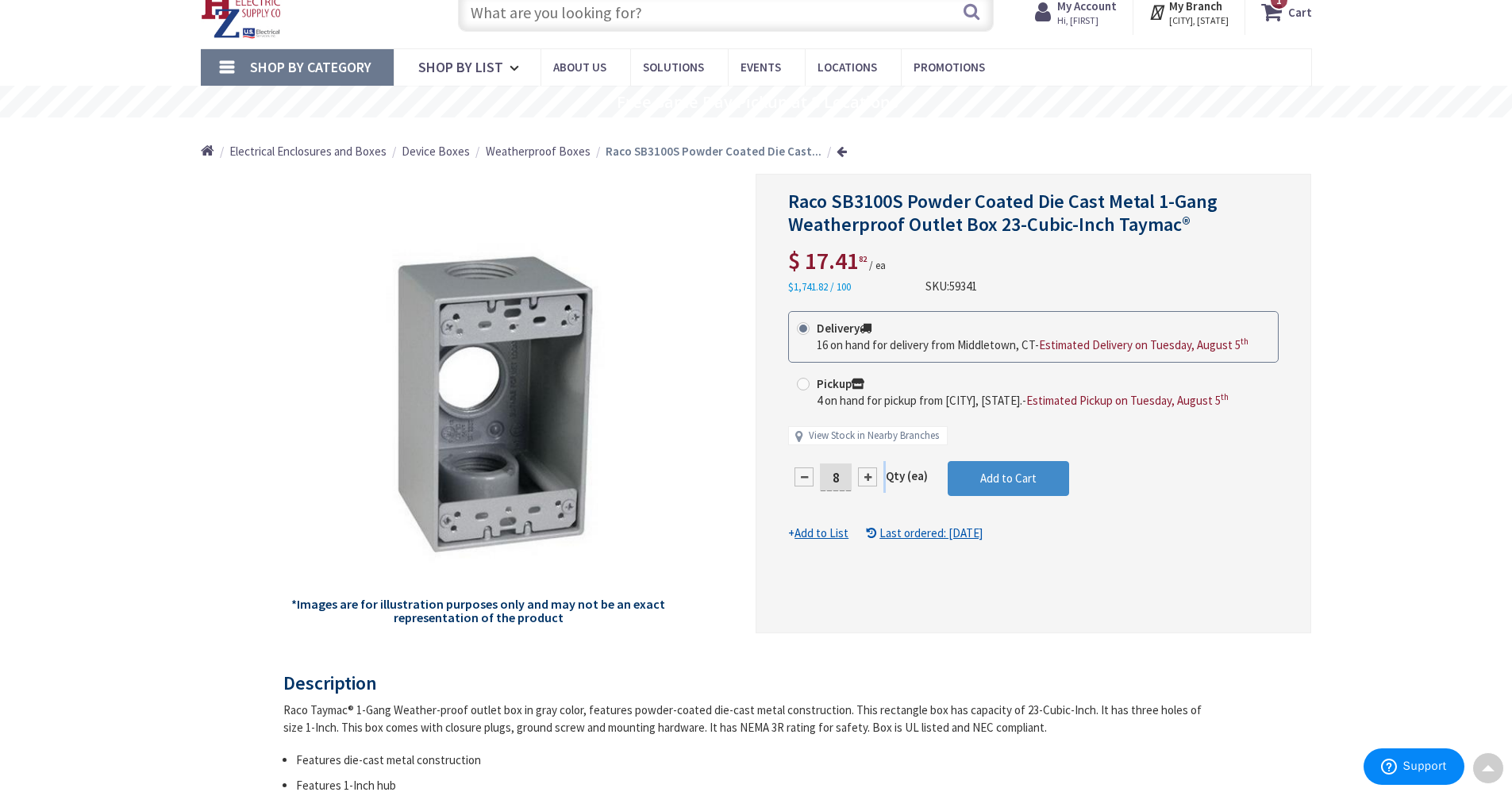 scroll, scrollTop: 0, scrollLeft: 0, axis: both 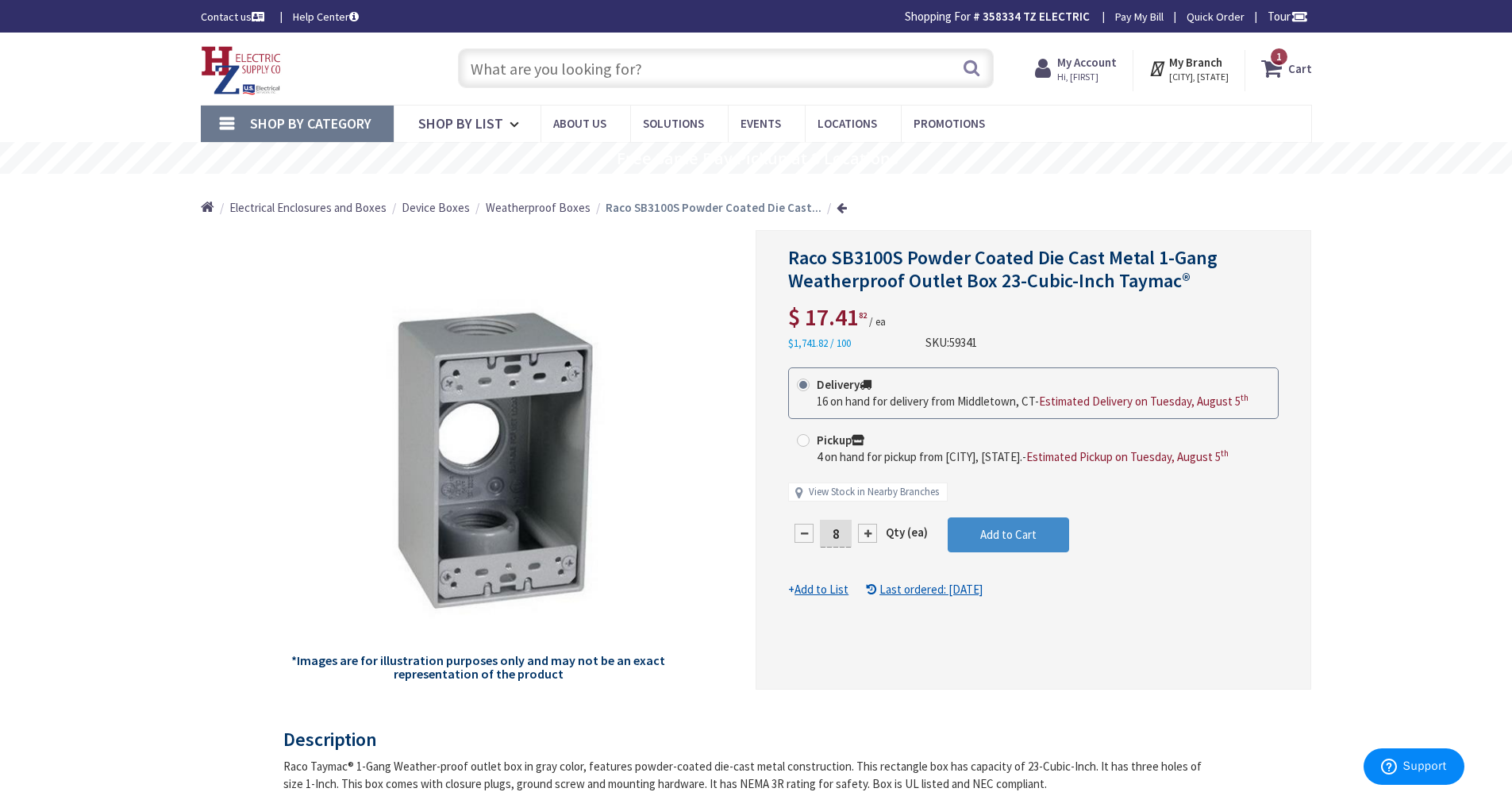 click at bounding box center (725, 68) 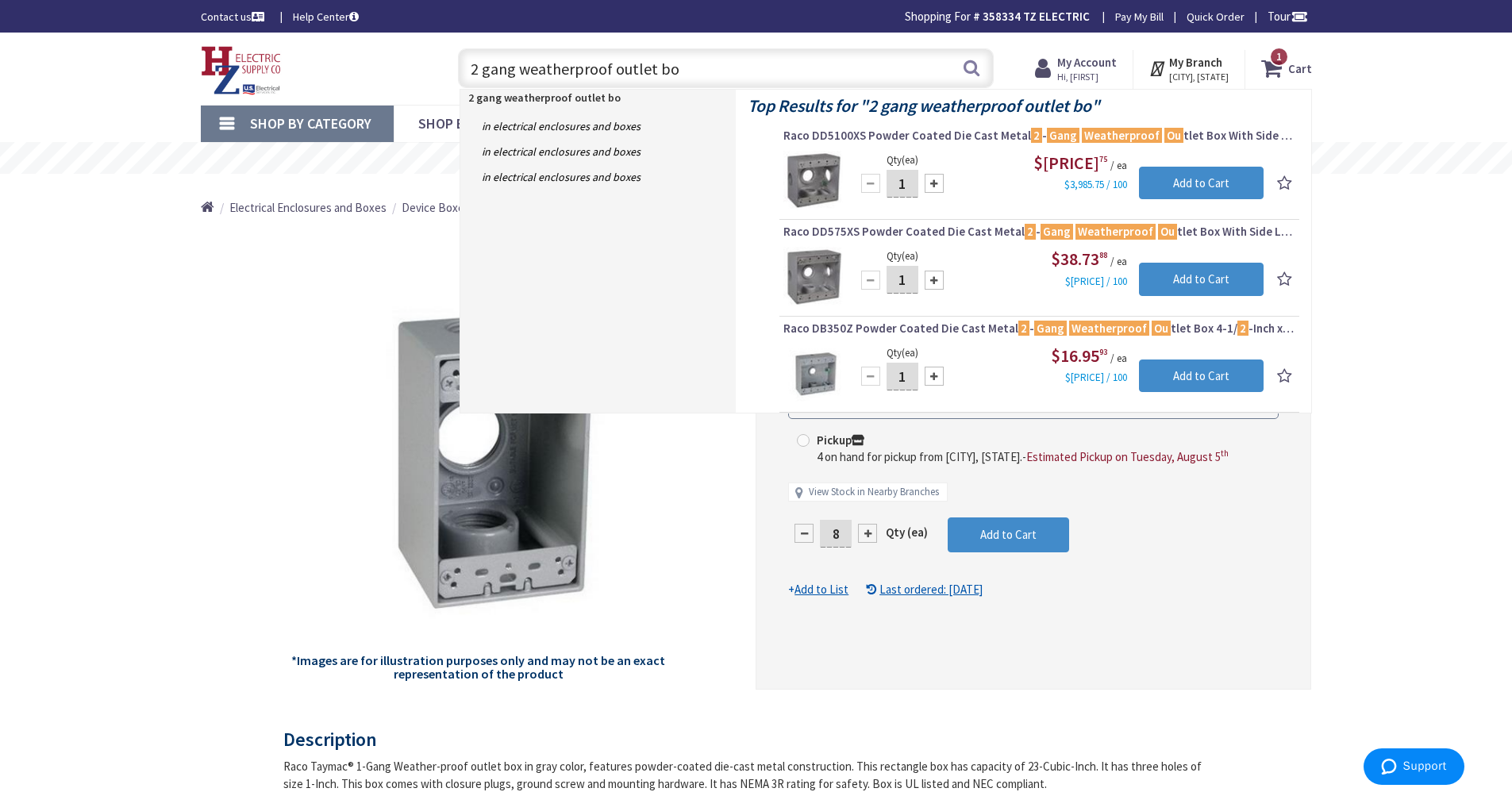 type on "2 gang weatherproof outlet box" 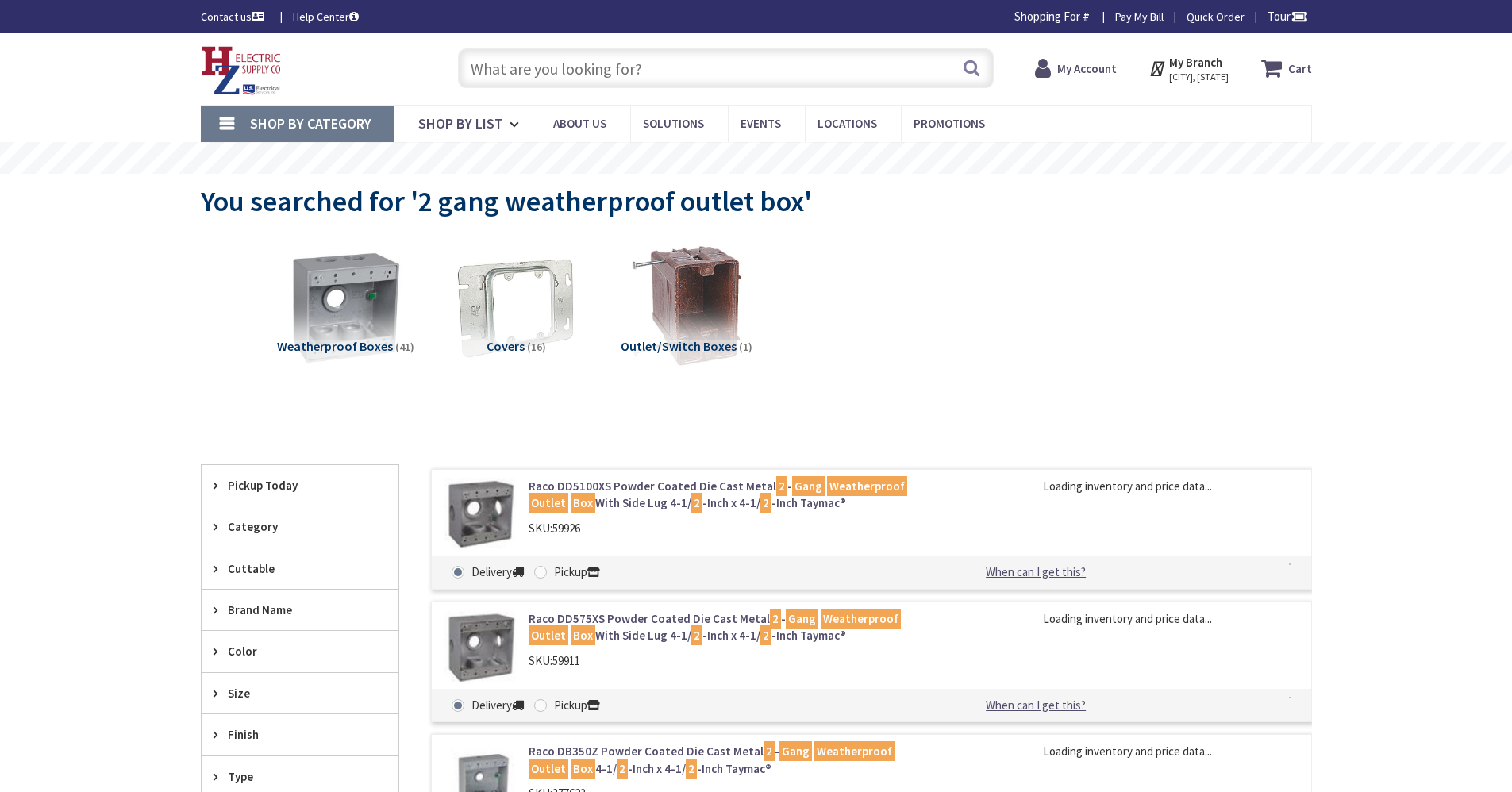 scroll, scrollTop: 0, scrollLeft: 0, axis: both 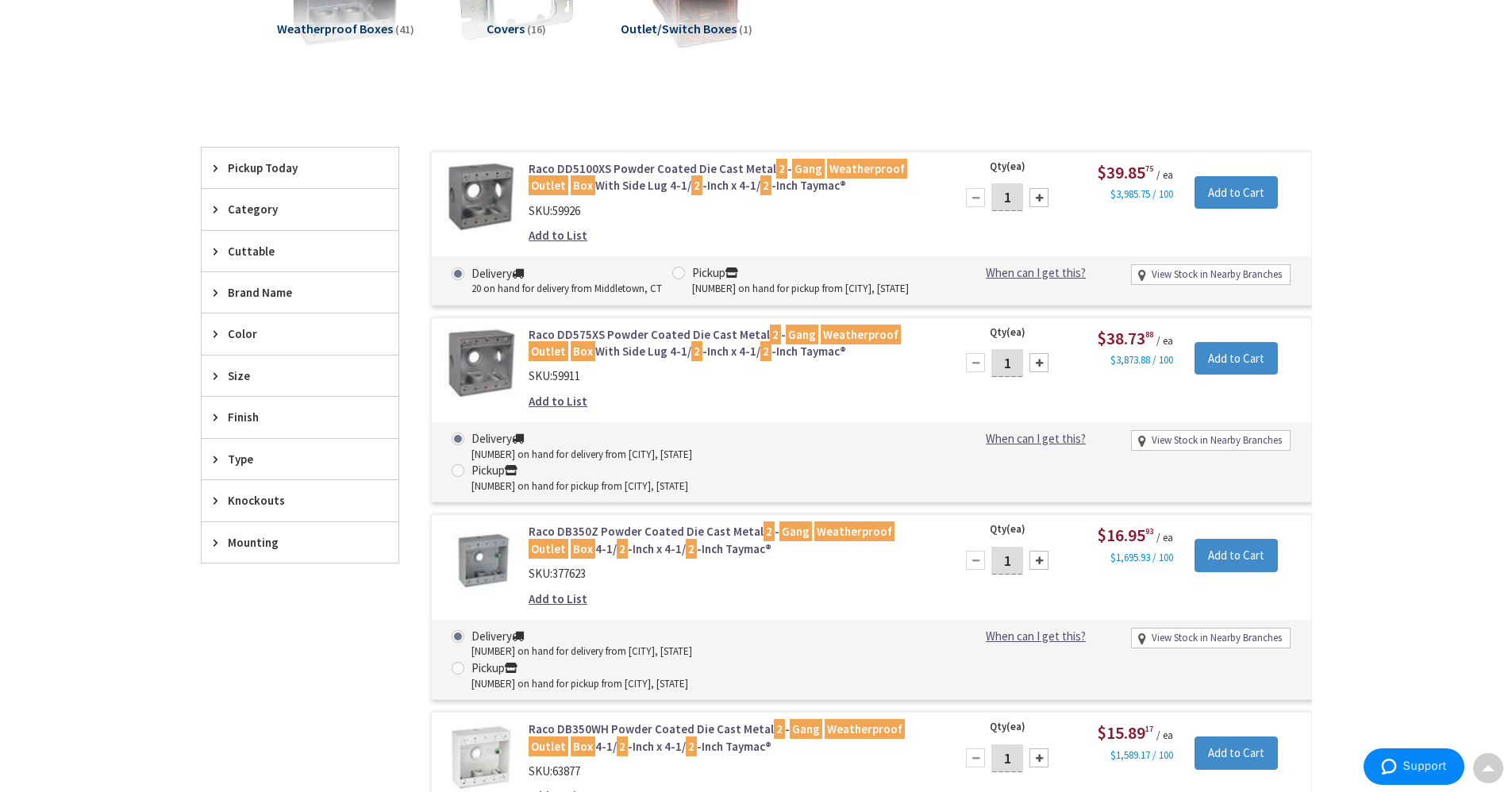 click on "Raco DD575XS Powder Coated Die Cast Metal  2 - Gang   Weatherproof   Outlet   Box  With Side Lug 4-1/ 2 -Inch x 4-1/ 2 -Inch Taymac®" at bounding box center (730, 343) 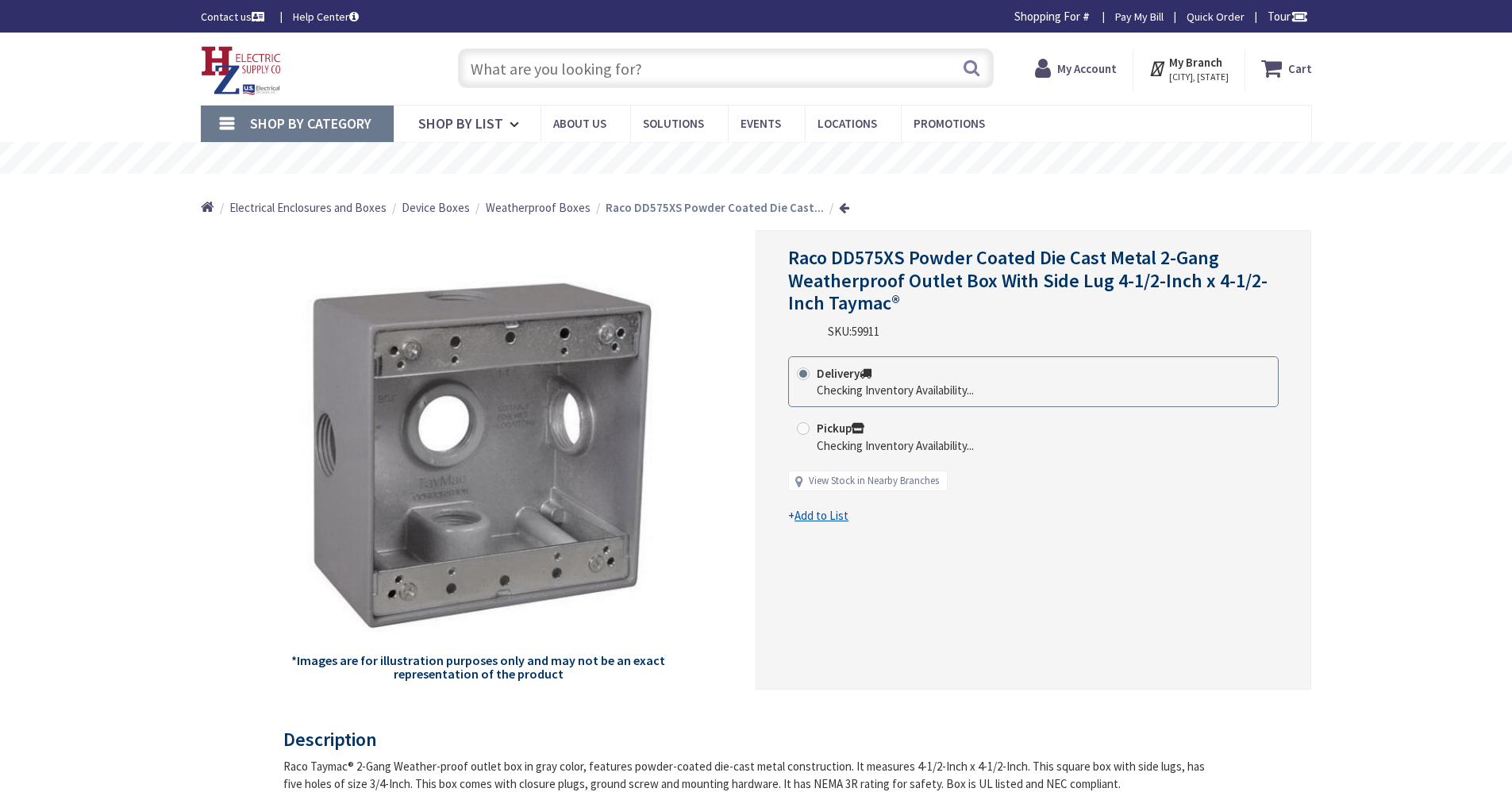 scroll, scrollTop: 0, scrollLeft: 0, axis: both 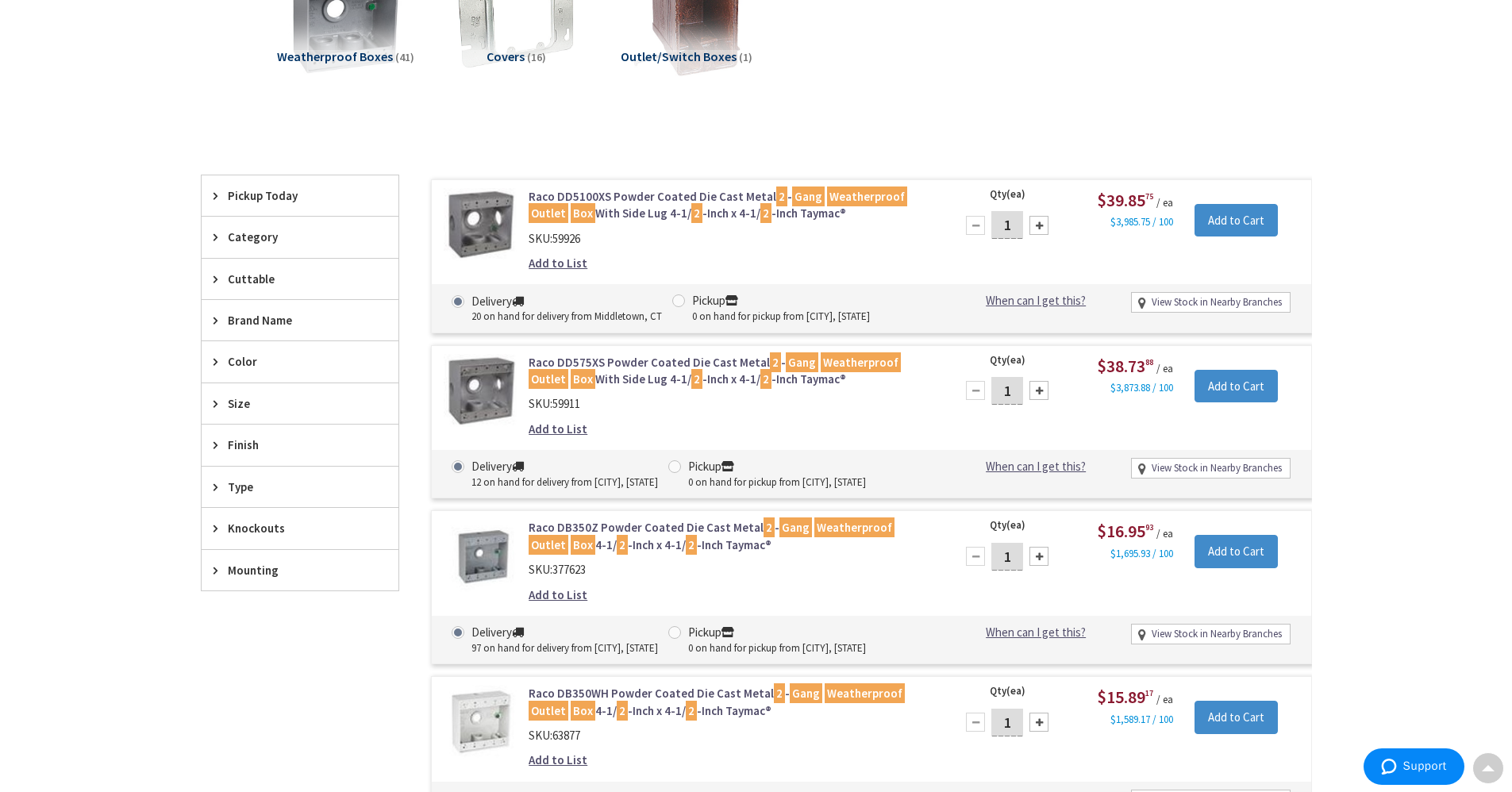 click on "Raco DD5100XS Powder Coated Die Cast Metal  2 - Gang   Weatherproof   Outlet   Box  With Side Lug 4-1/ 2 -Inch x 4-1/ 2 -Inch Taymac®" at bounding box center (730, 205) 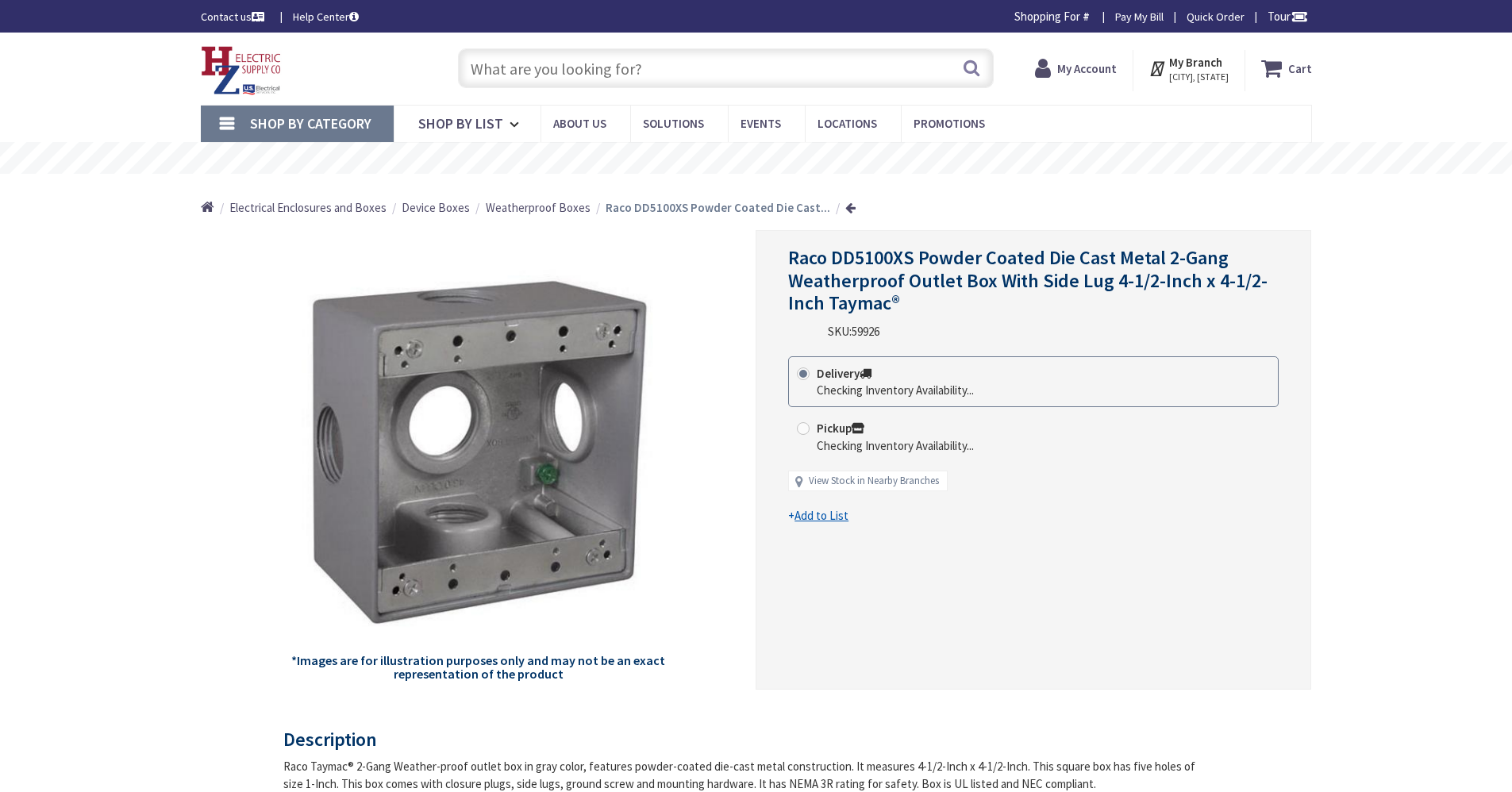 scroll, scrollTop: 0, scrollLeft: 0, axis: both 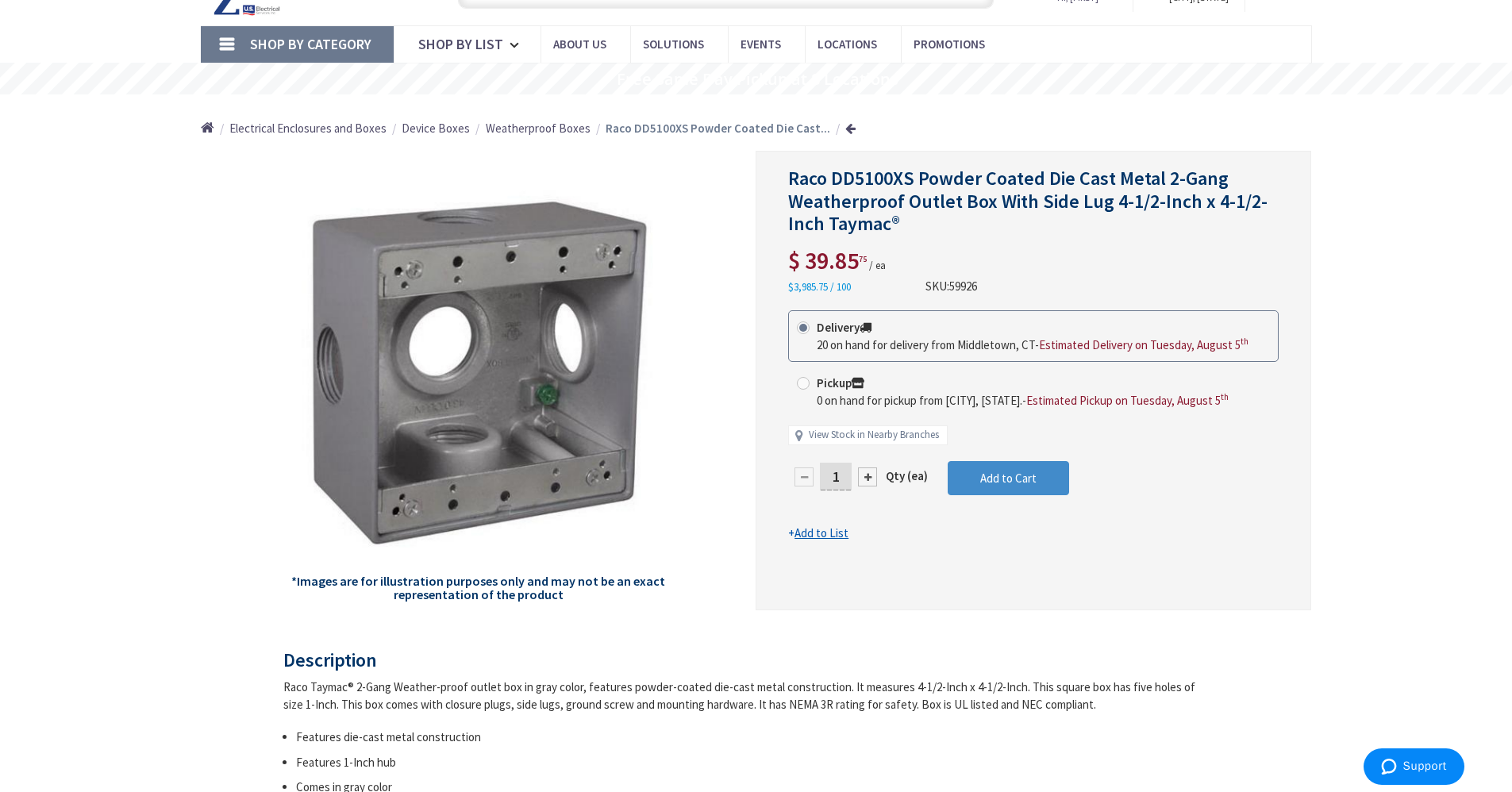 click on "Skip to Content
Toggle Nav
Search
1
1
1
items
Cart
My Cart" at bounding box center [756, -11] 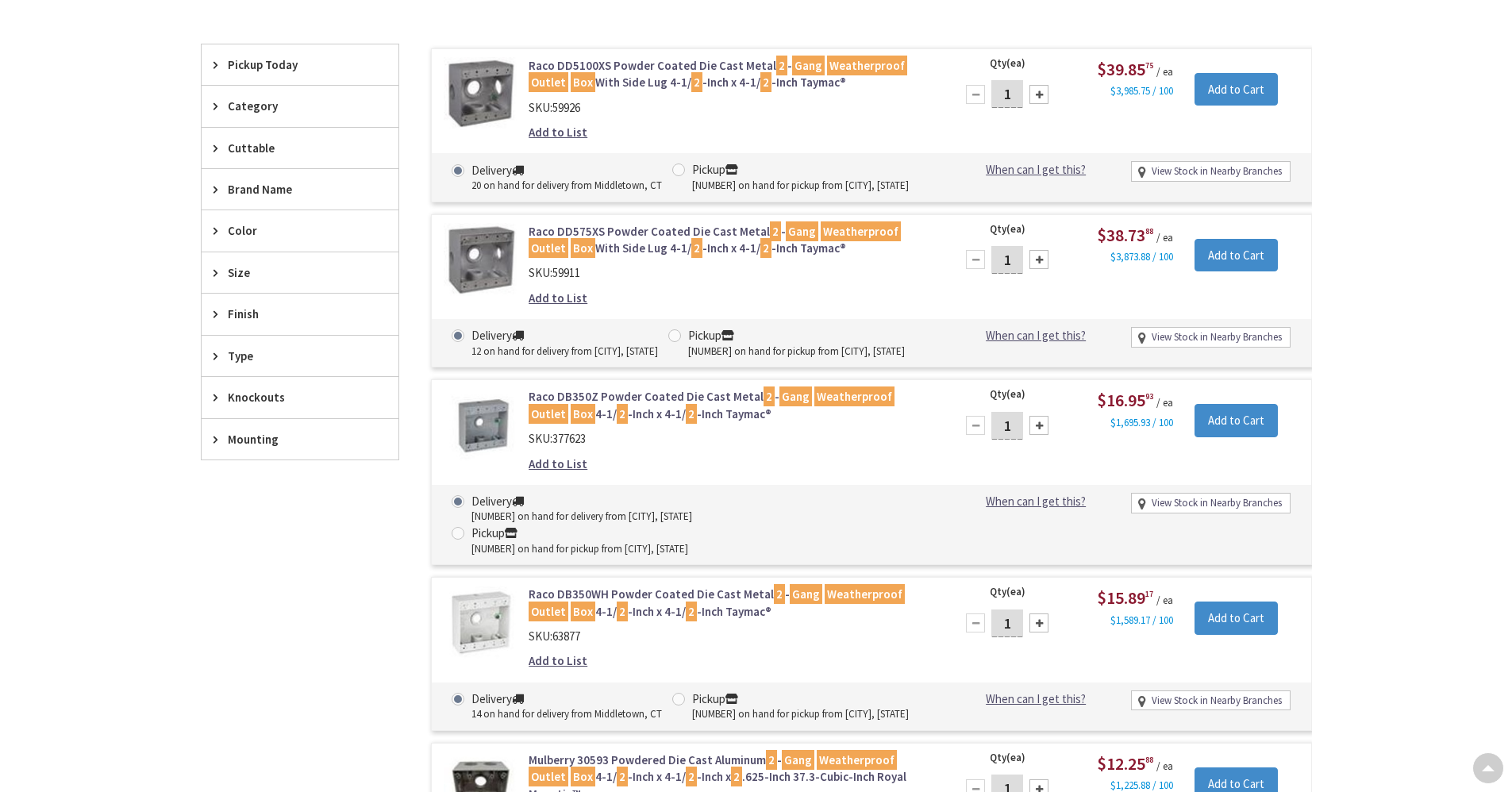 scroll, scrollTop: 530, scrollLeft: 0, axis: vertical 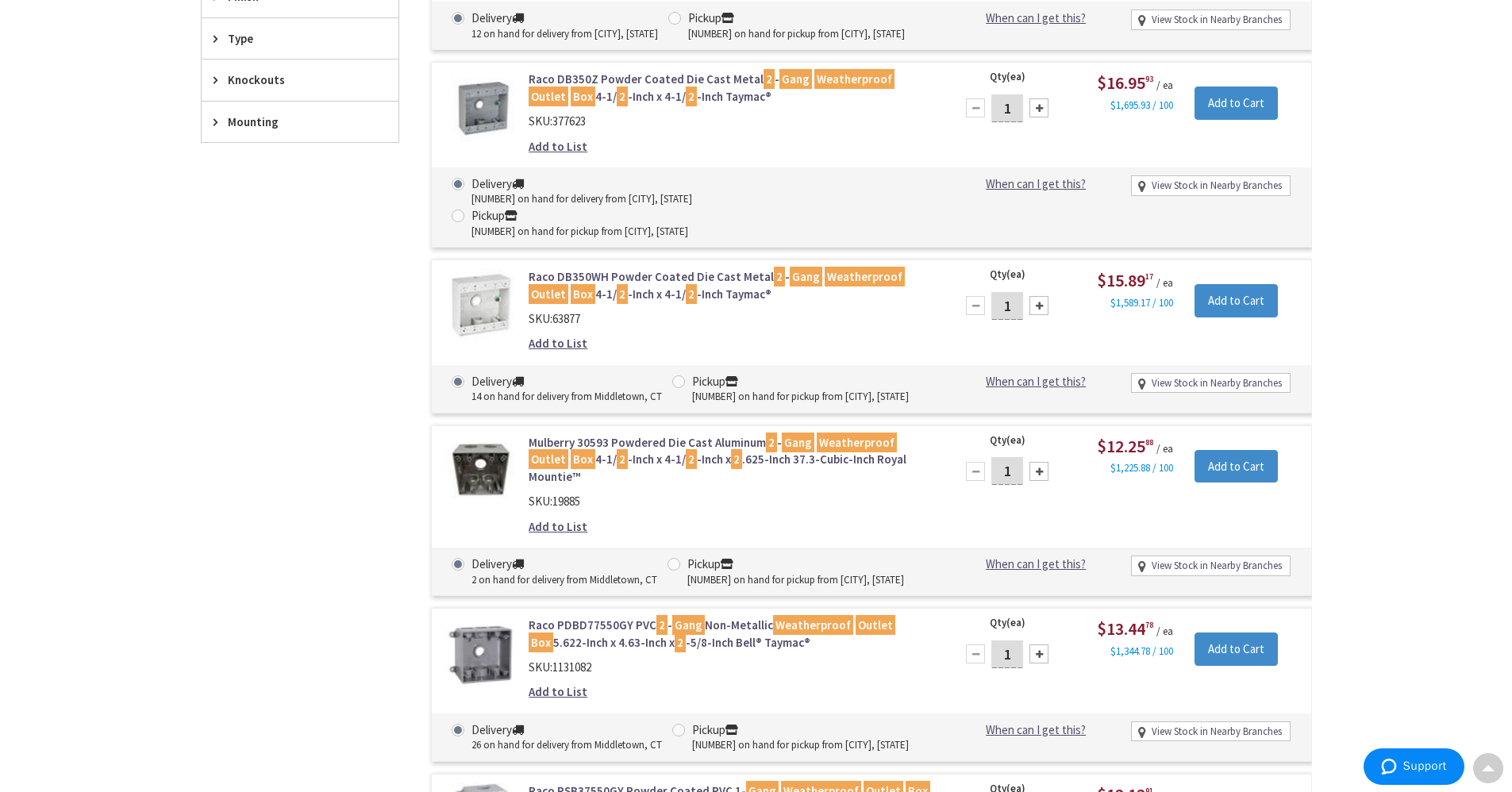 click on "Mulberry 30593 Powdered Die Cast Aluminum  2 - Gang   Weatherproof   Outlet   Box  4-1/ 2 -Inch x 4-1/ 2 -Inch x  2 .625-Inch 37.3-Cubic-Inch Royal Mountie™" at bounding box center [730, 459] 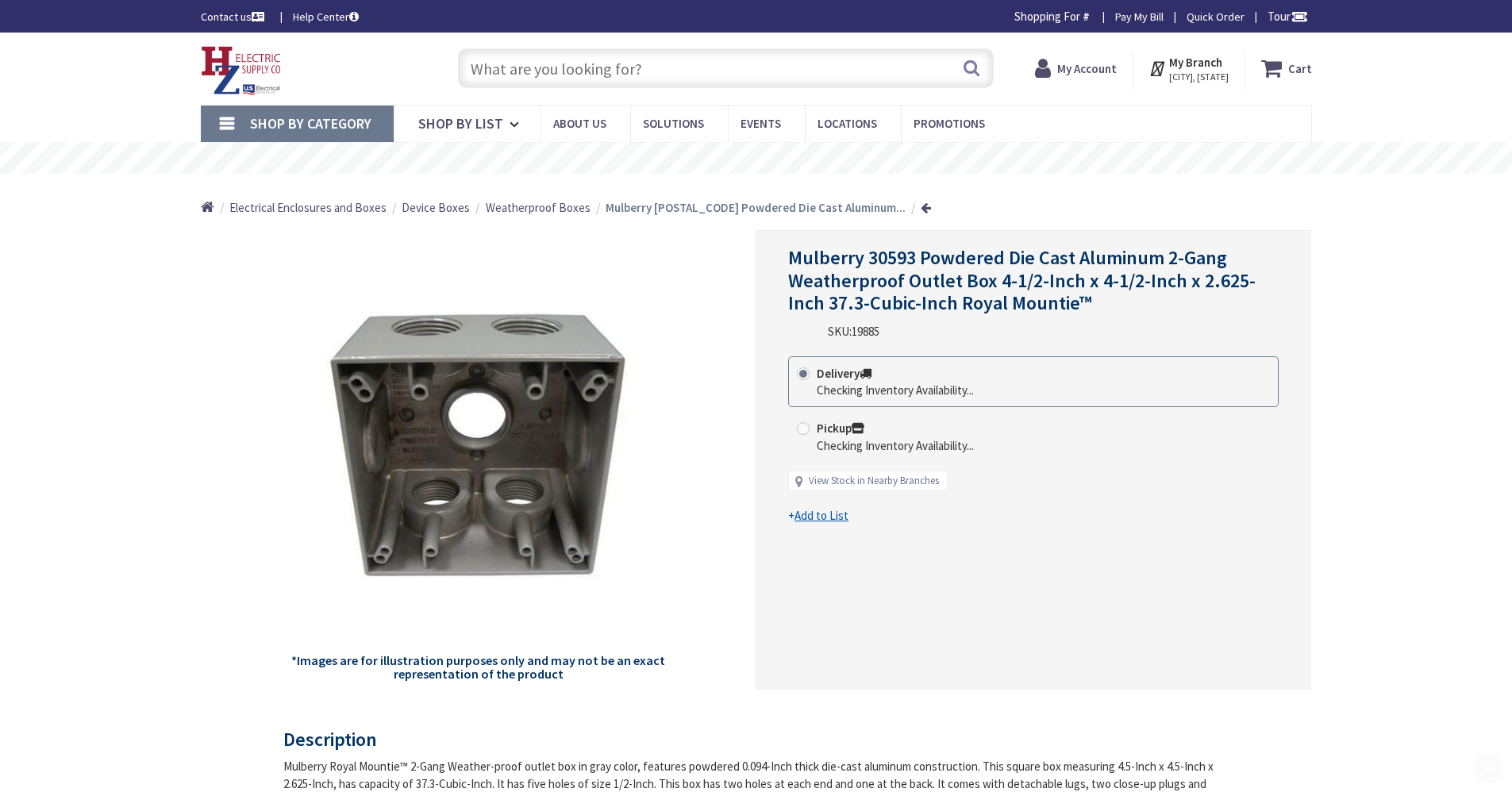 scroll, scrollTop: 159, scrollLeft: 0, axis: vertical 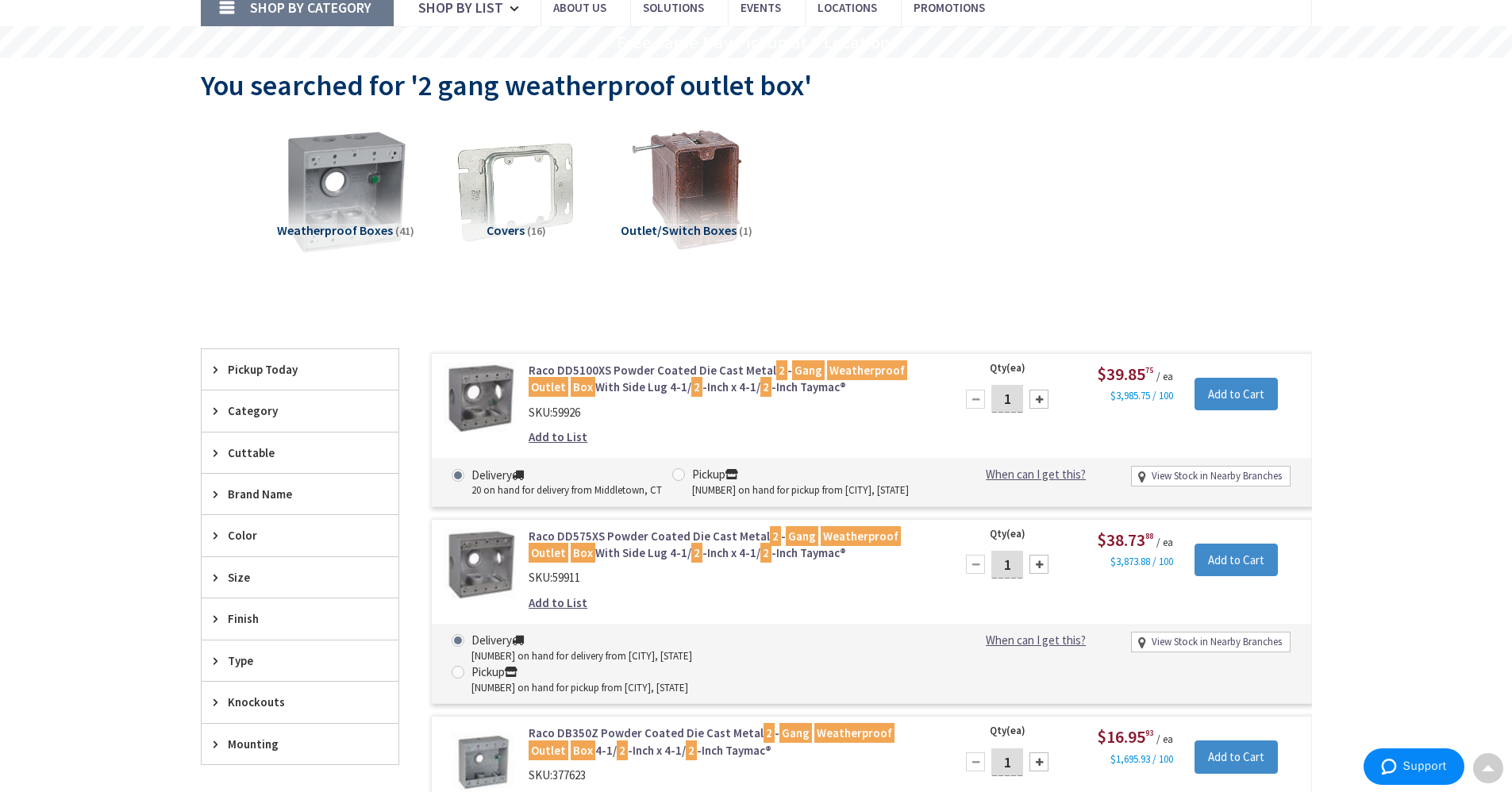 click at bounding box center [344, 190] 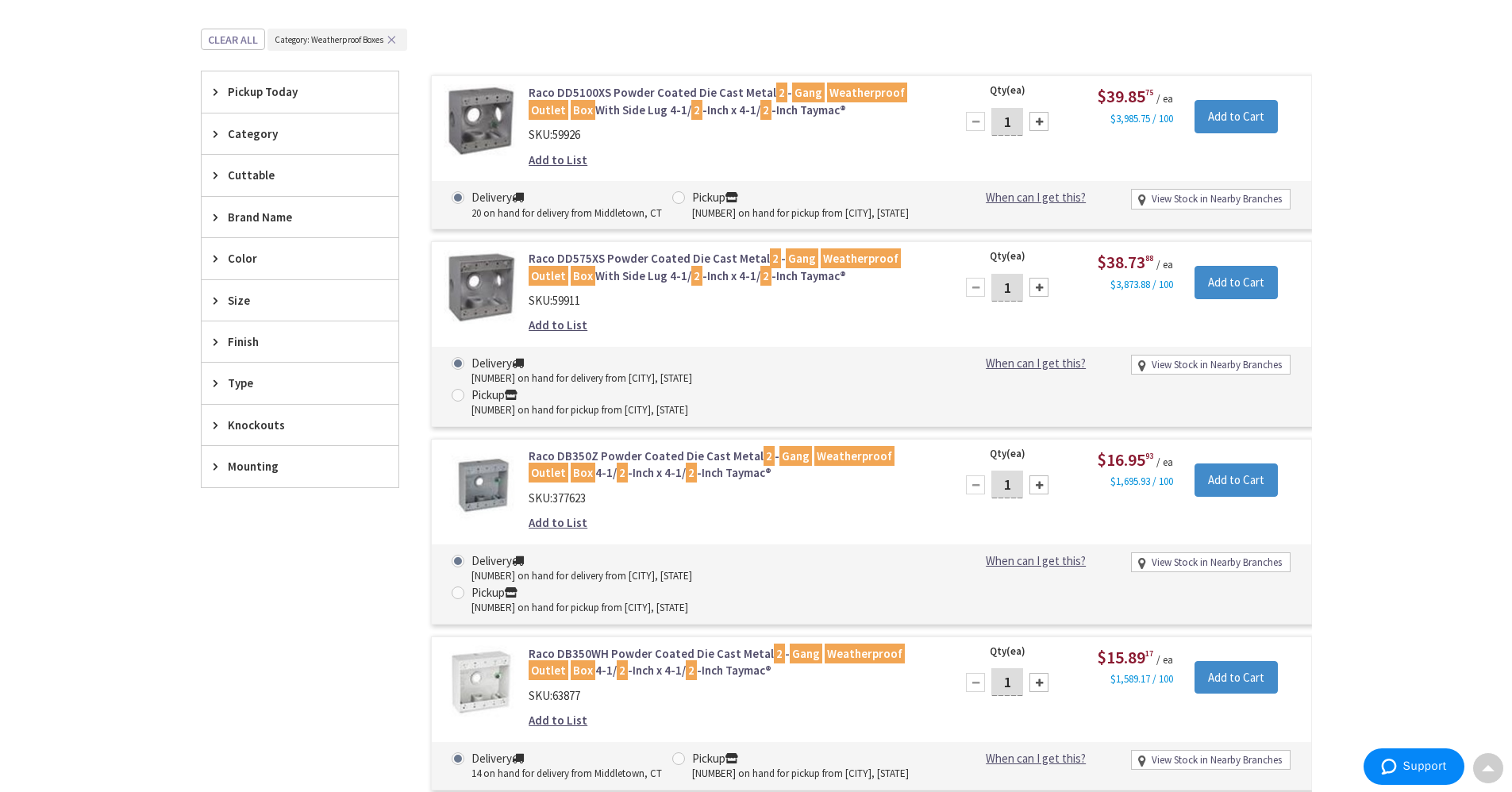 scroll, scrollTop: 277, scrollLeft: 0, axis: vertical 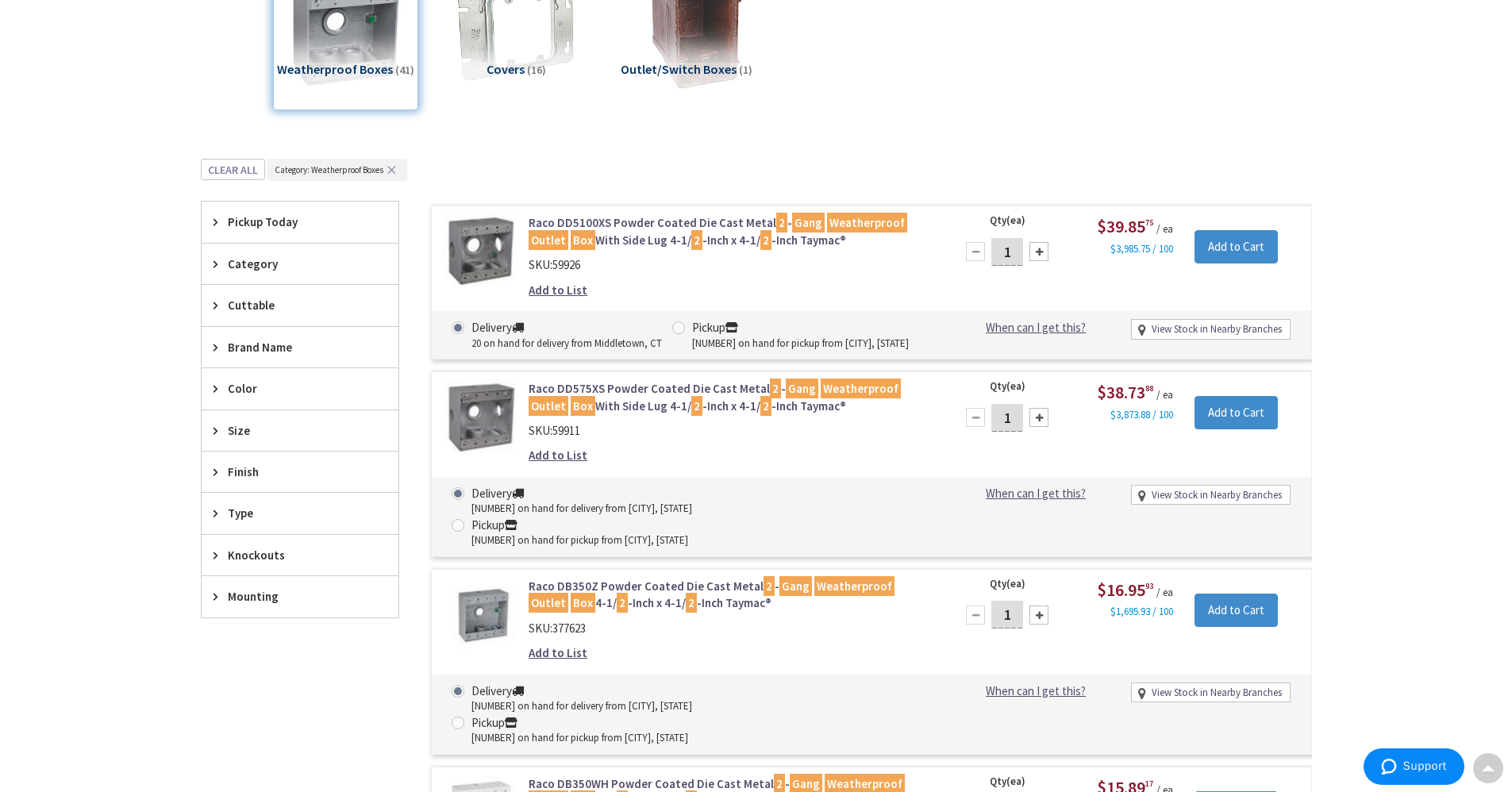 click on "Raco DD575XS Powder Coated Die Cast Metal  2 - Gang   Weatherproof   Outlet   Box  With Side Lug 4-1/ 2 -Inch x 4-1/ 2 -Inch Taymac®" at bounding box center [730, 397] 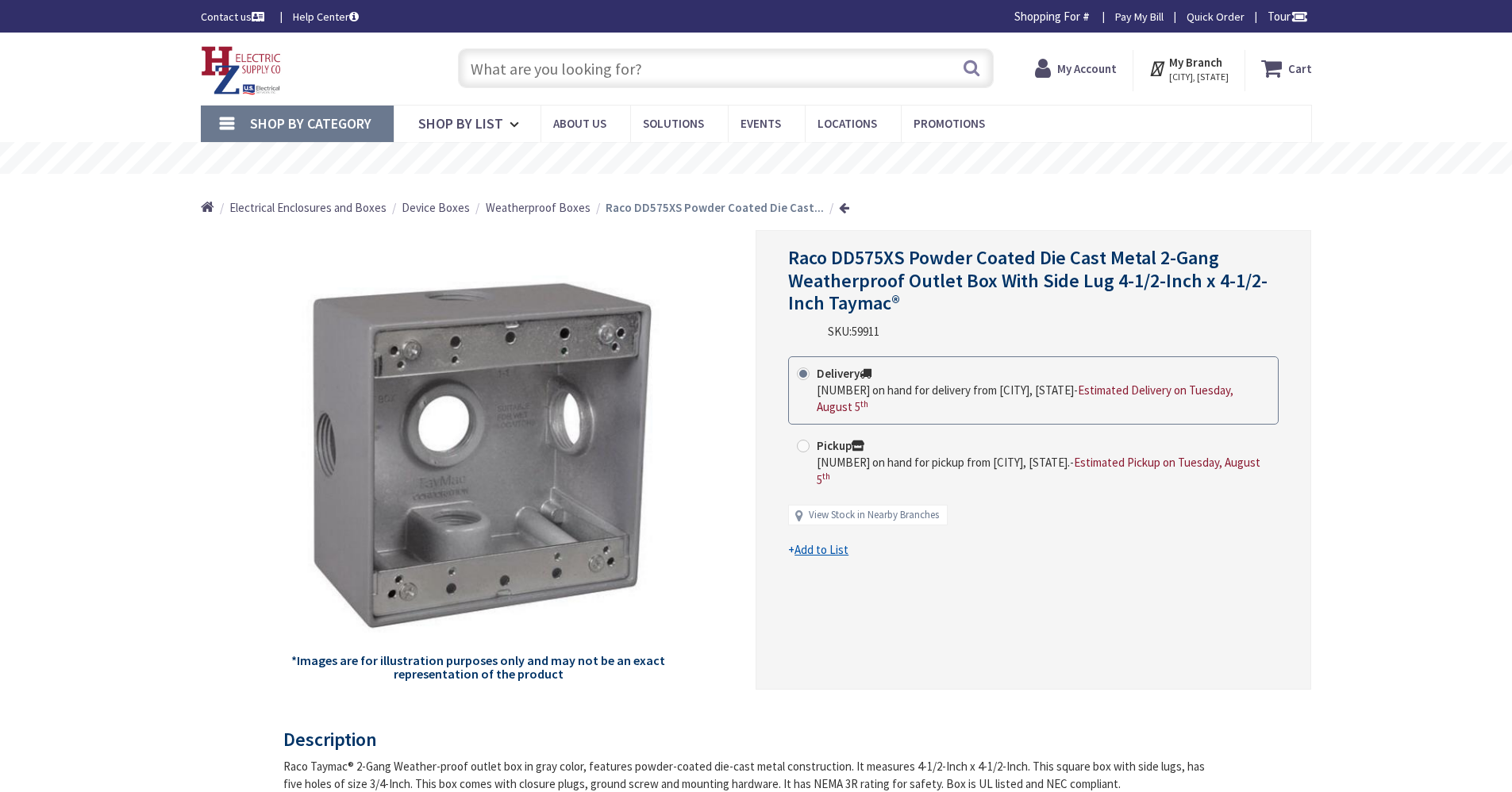 scroll, scrollTop: 0, scrollLeft: 0, axis: both 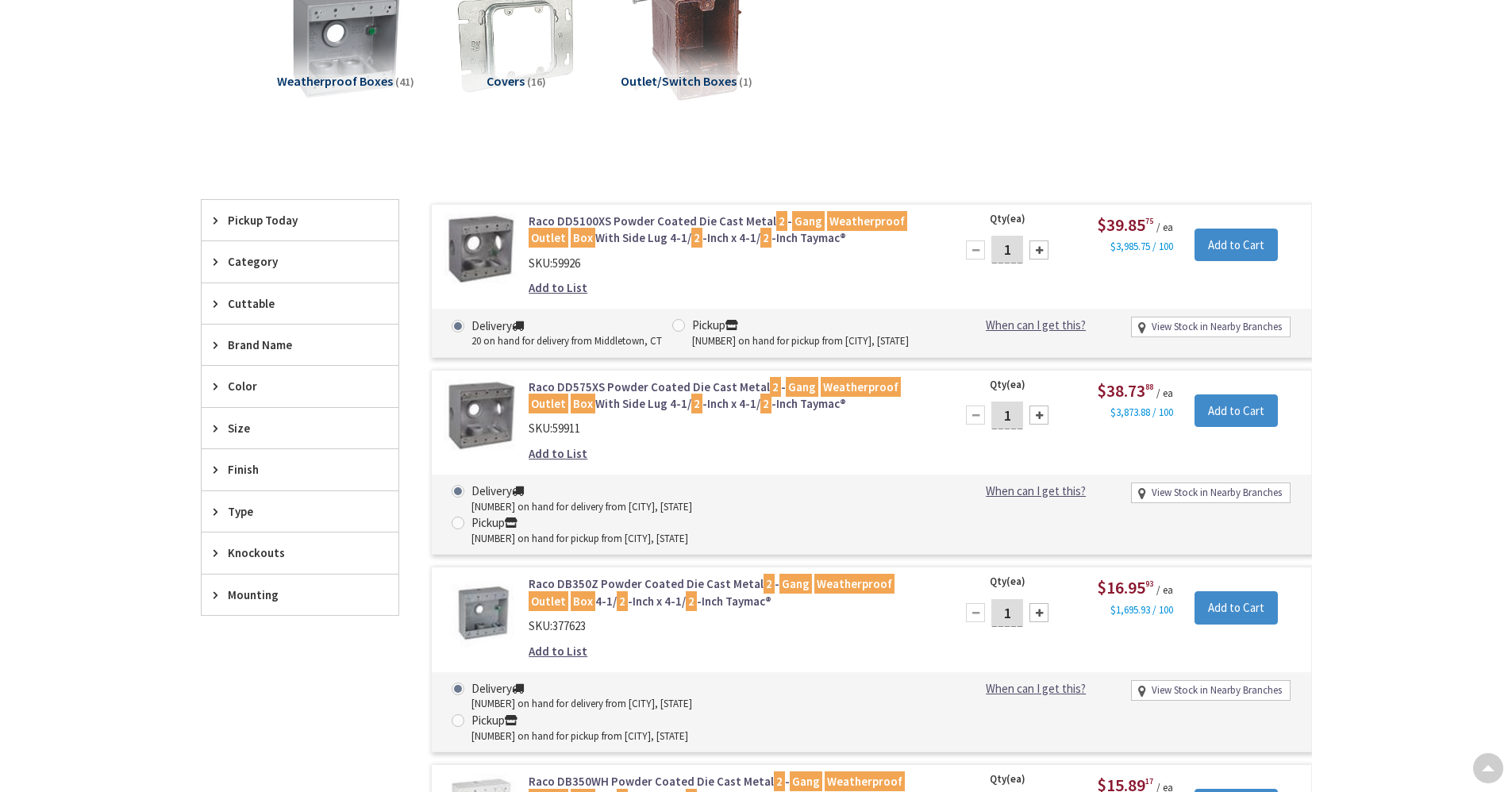 click on "Raco DD5100XS Powder Coated Die Cast Metal  2 - Gang   Weatherproof   Outlet   Box  With Side Lug 4-1/ 2 -Inch x 4-1/ 2 -Inch Taymac®" at bounding box center [730, 229] 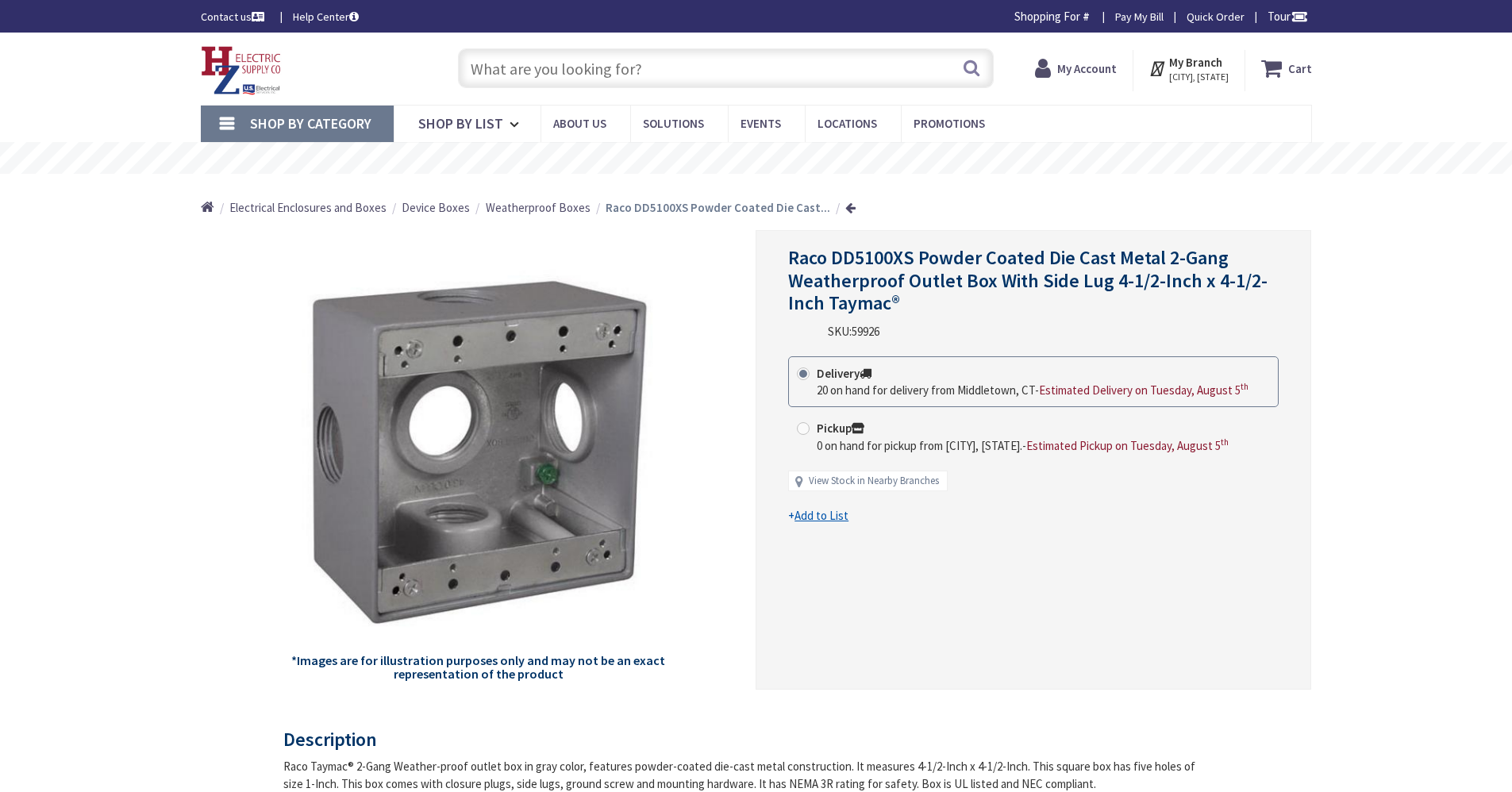scroll, scrollTop: 0, scrollLeft: 0, axis: both 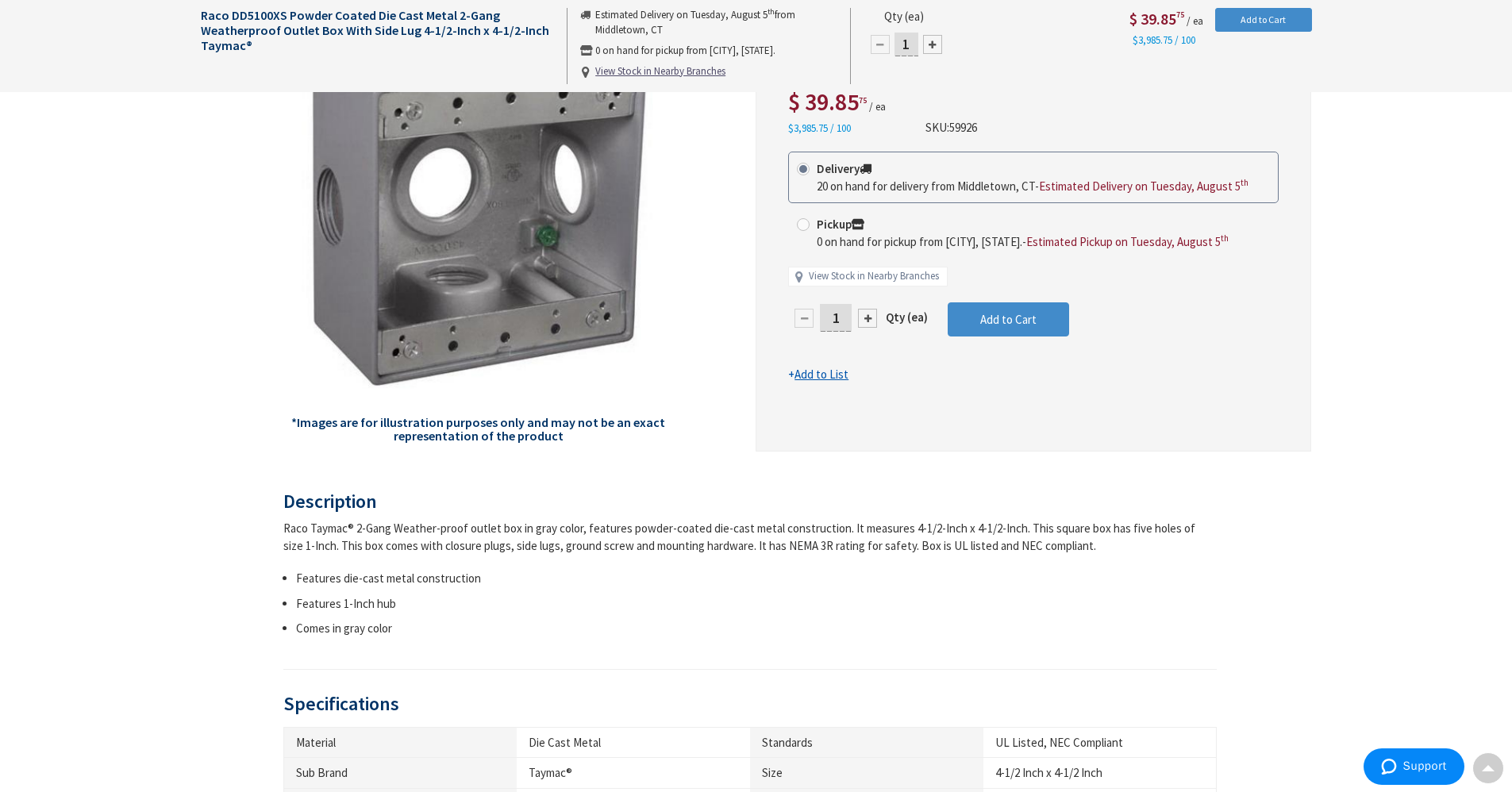 click at bounding box center [868, 318] 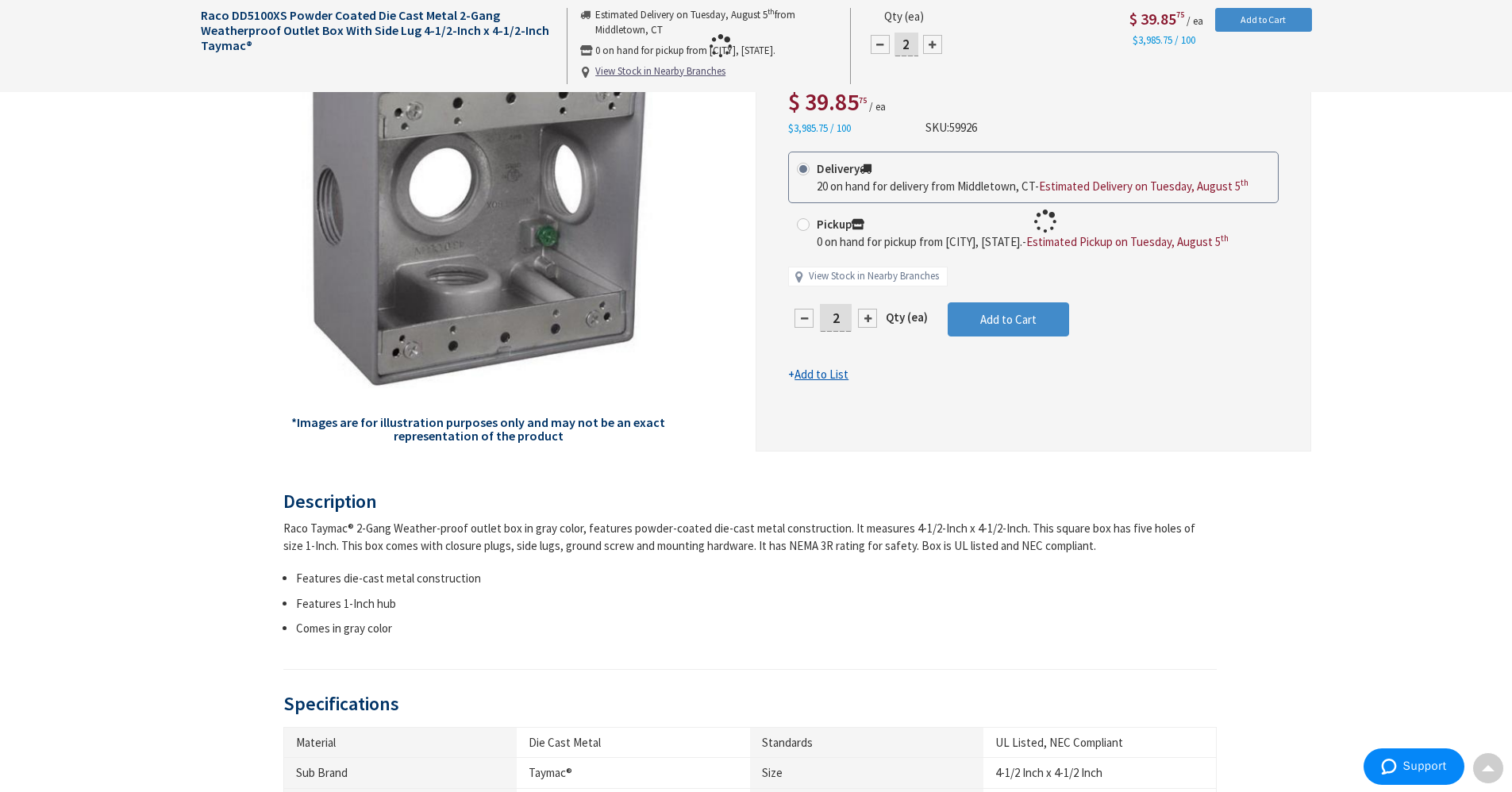 click at bounding box center (1033, 221) 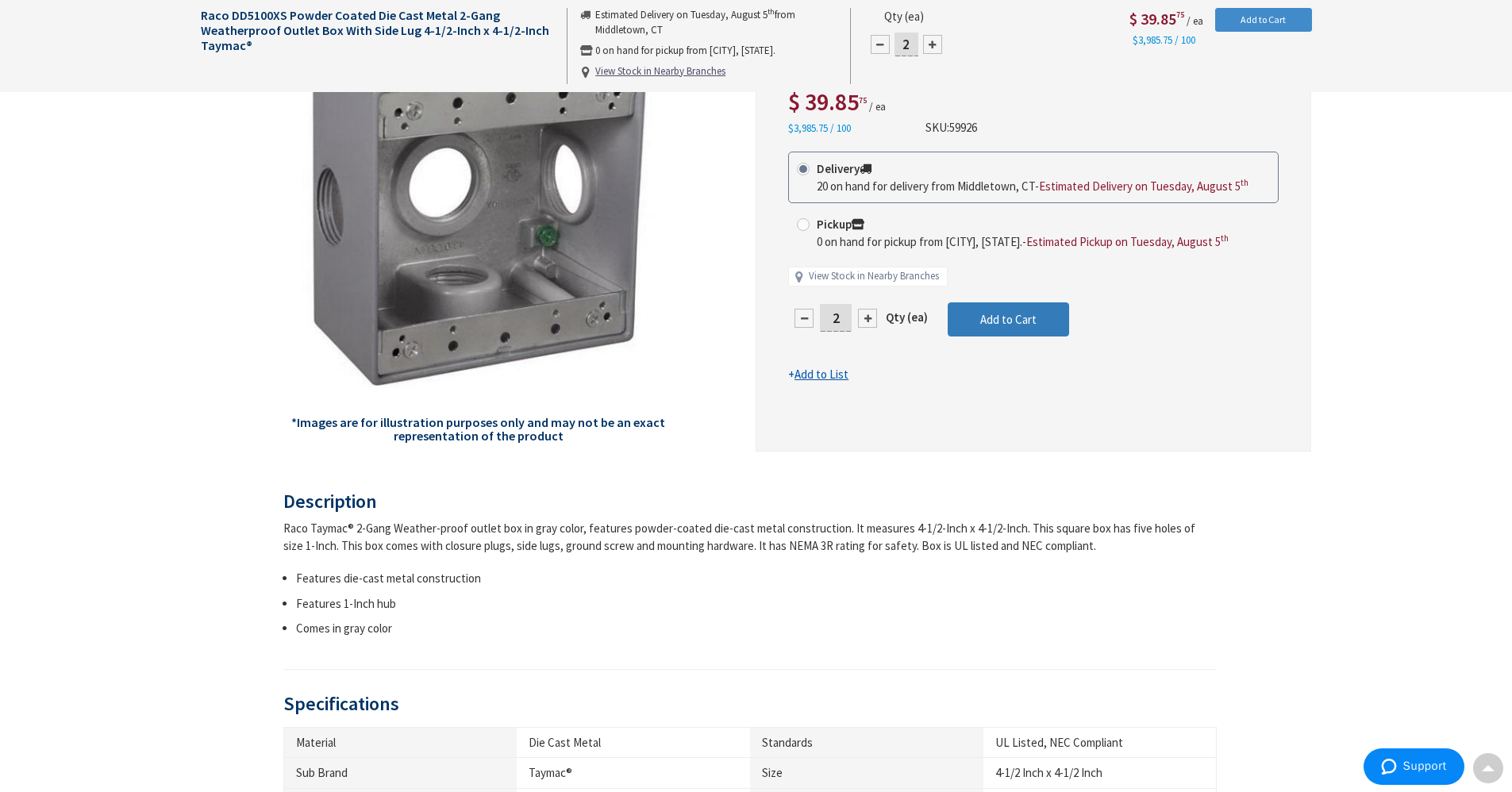 click on "Add to Cart" at bounding box center [1008, 319] 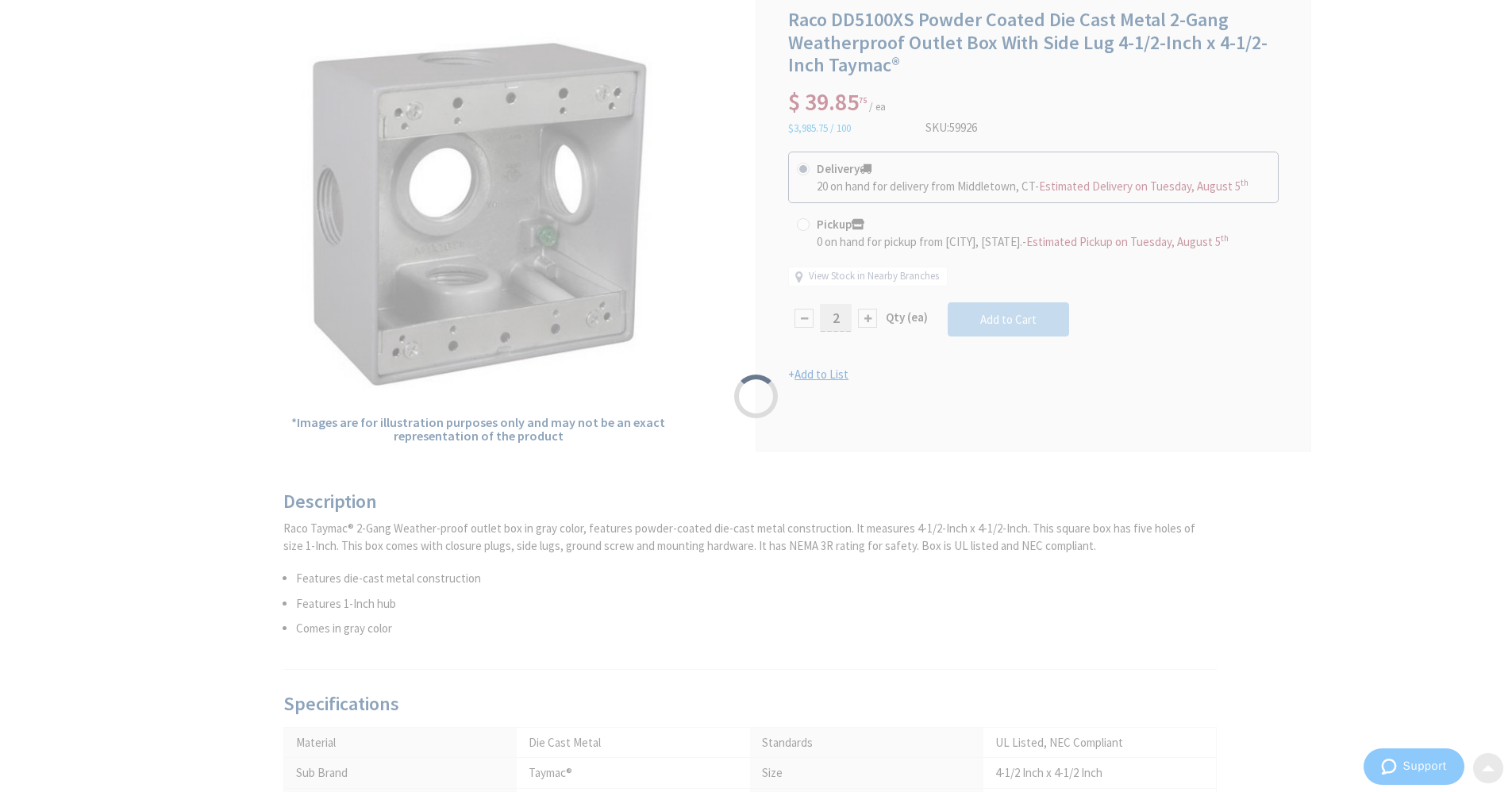 scroll, scrollTop: 0, scrollLeft: 0, axis: both 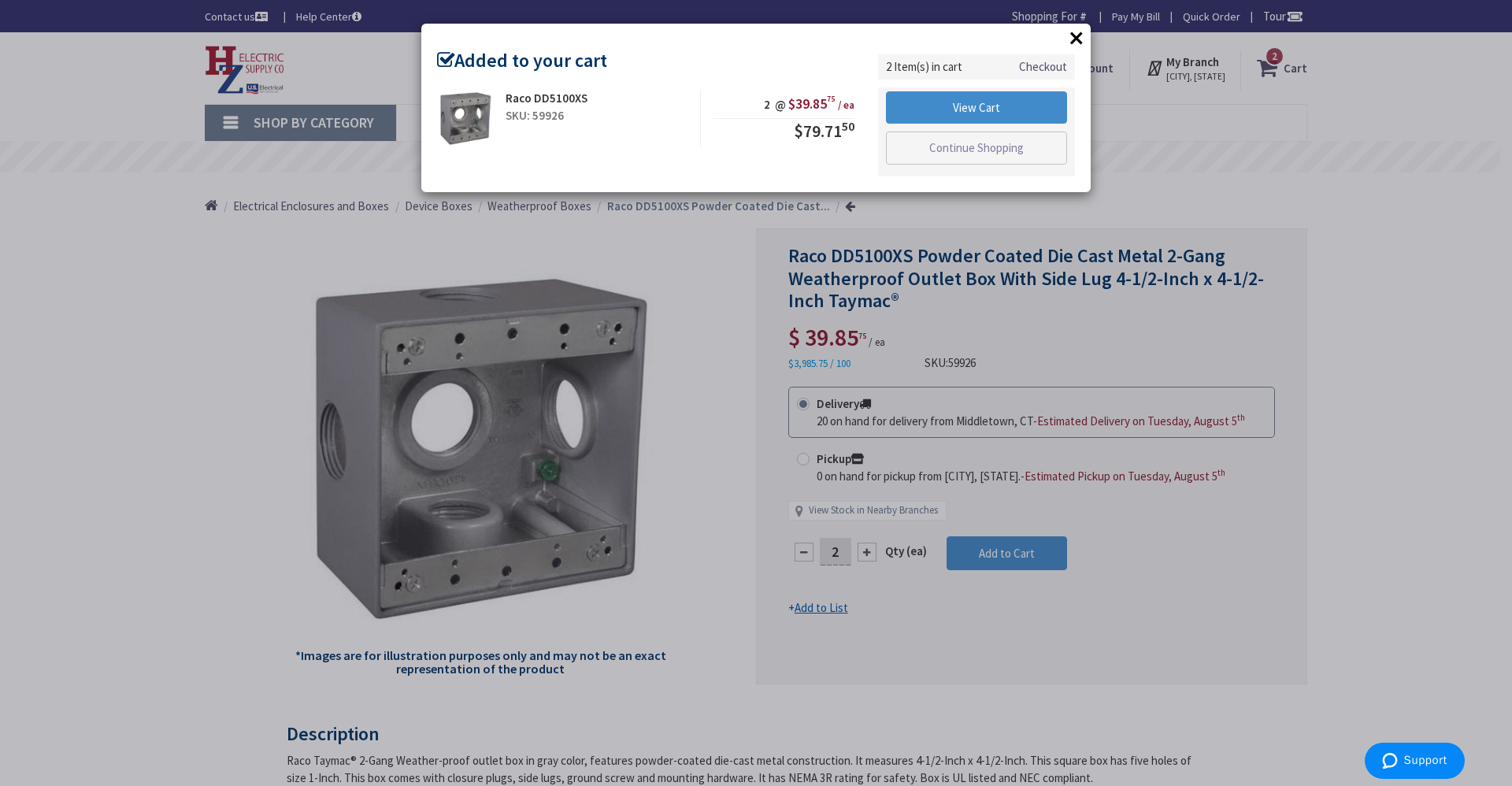 click on "×" at bounding box center [1077, 38] 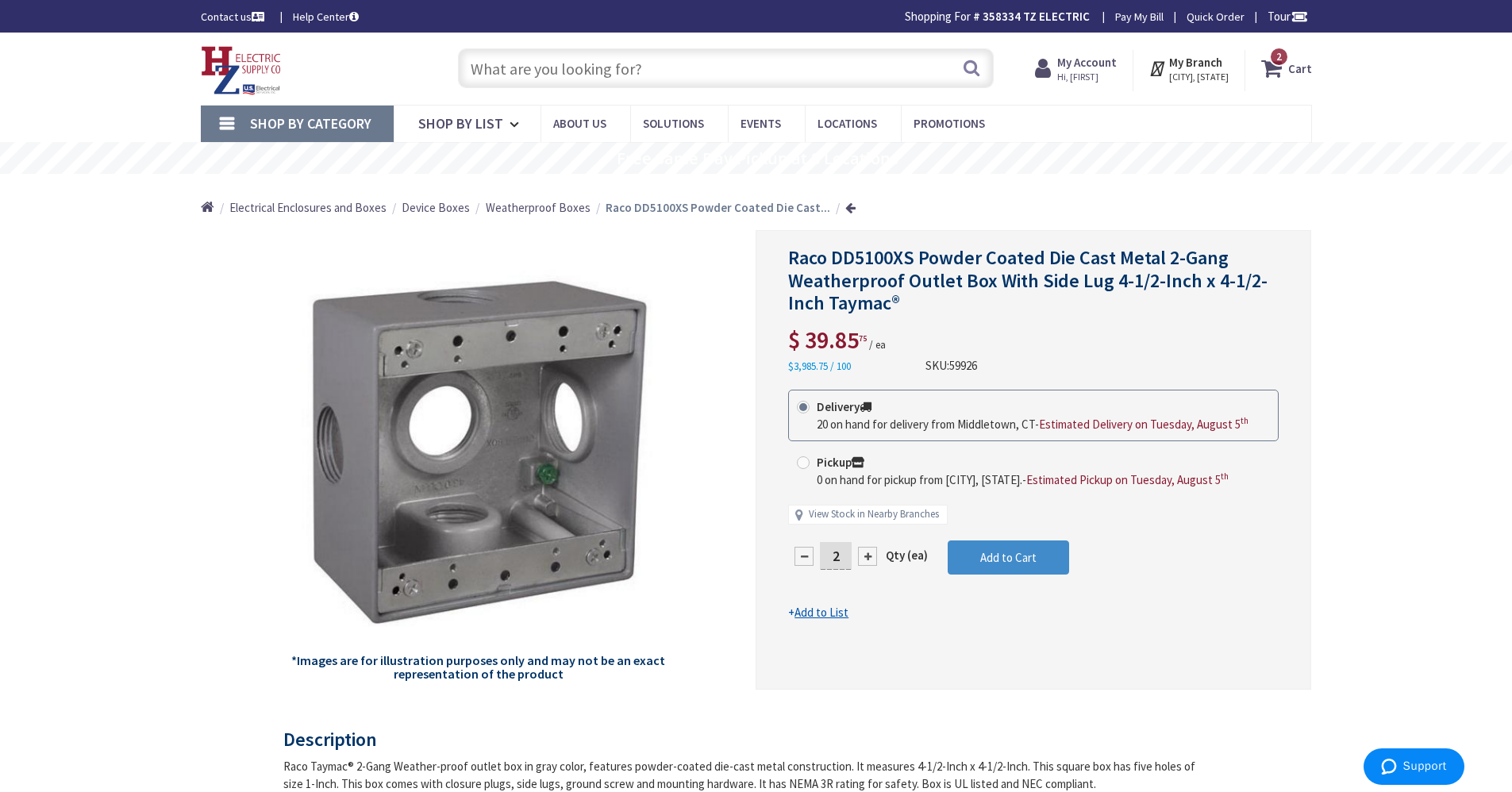 click on "2
2
items" at bounding box center (1279, 56) 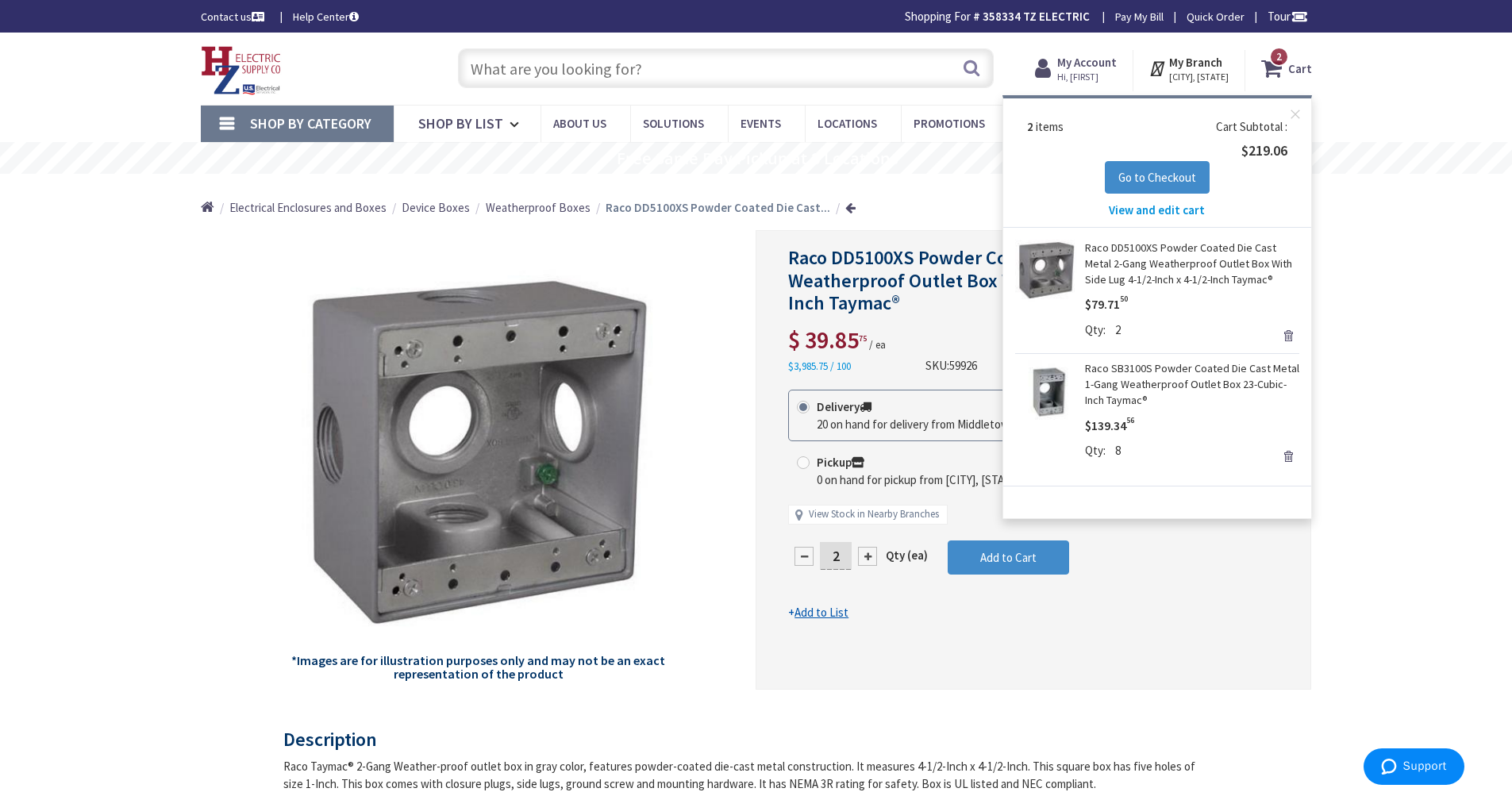 click on "View and edit cart" at bounding box center (1156, 210) 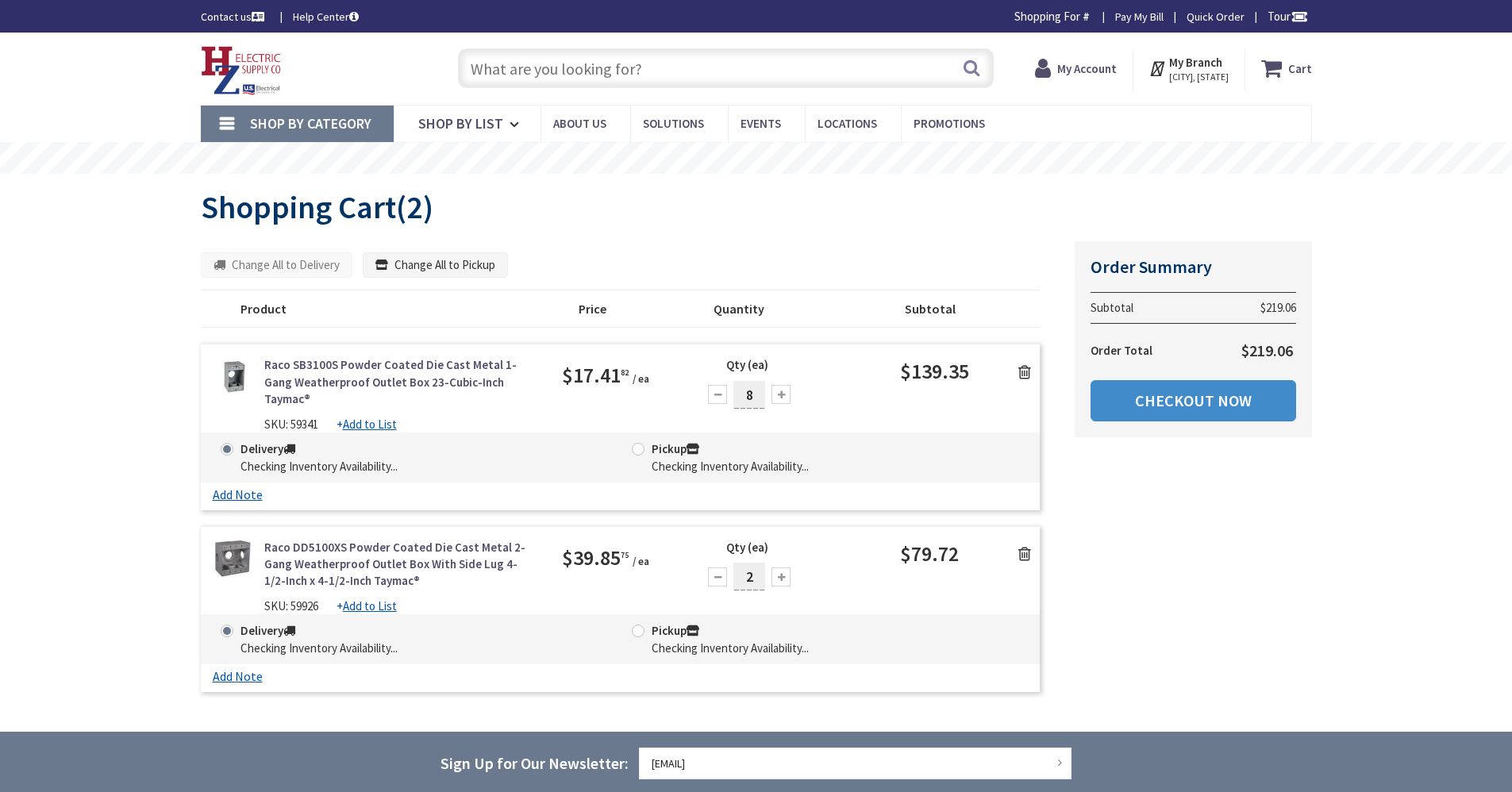 scroll, scrollTop: 0, scrollLeft: 0, axis: both 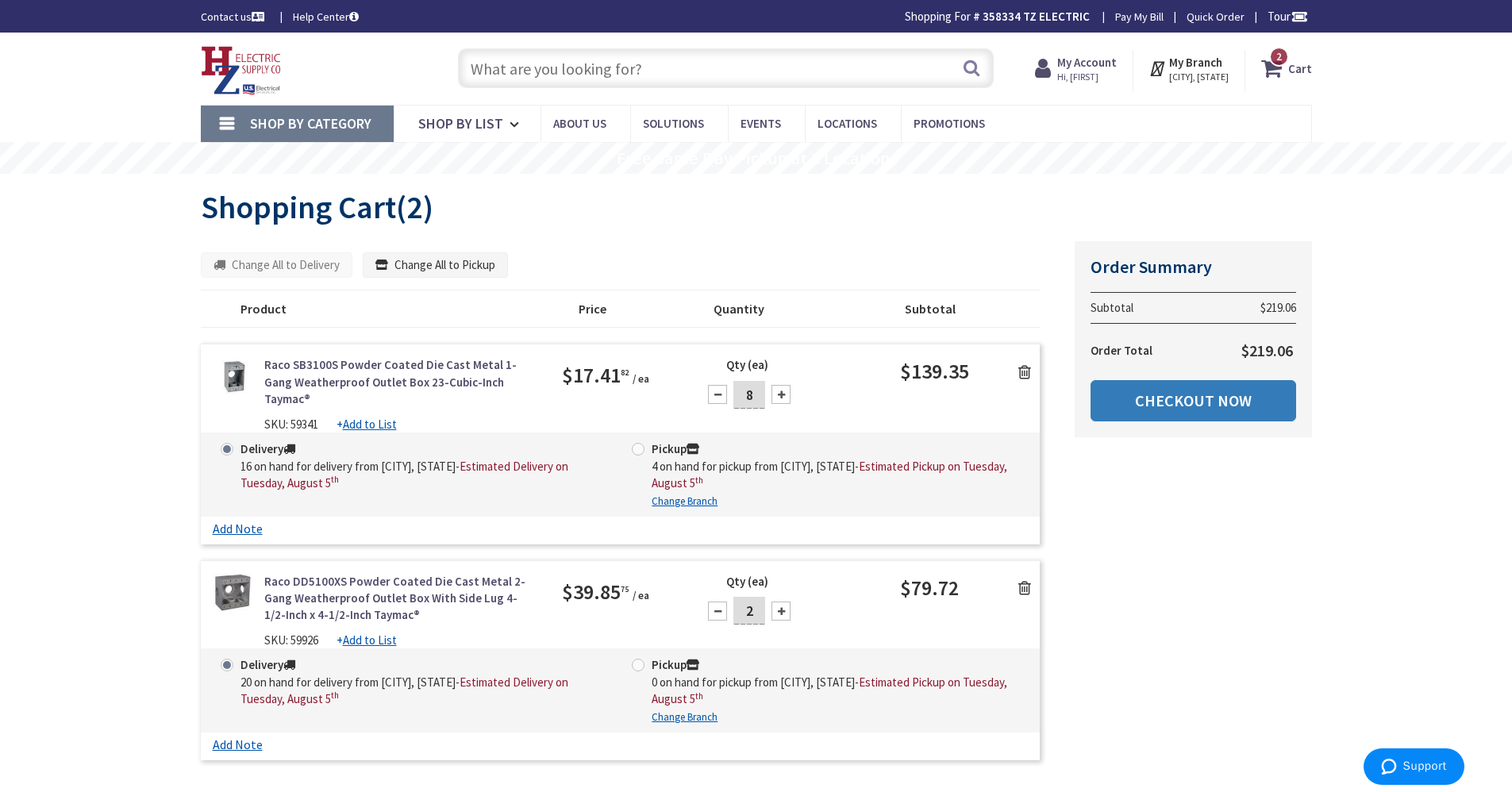 click on "Checkout Now" at bounding box center [1193, 401] 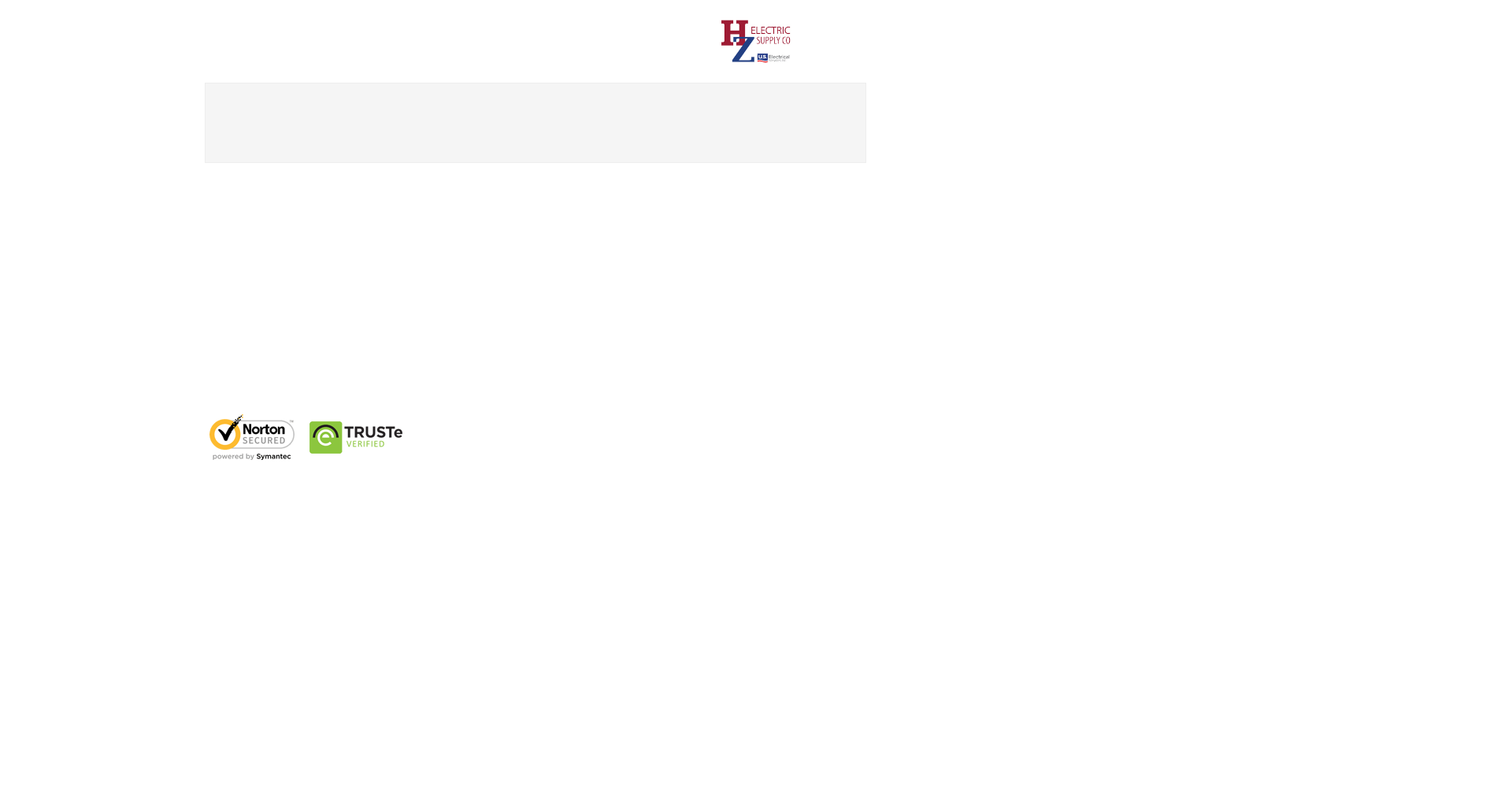 scroll, scrollTop: 0, scrollLeft: 0, axis: both 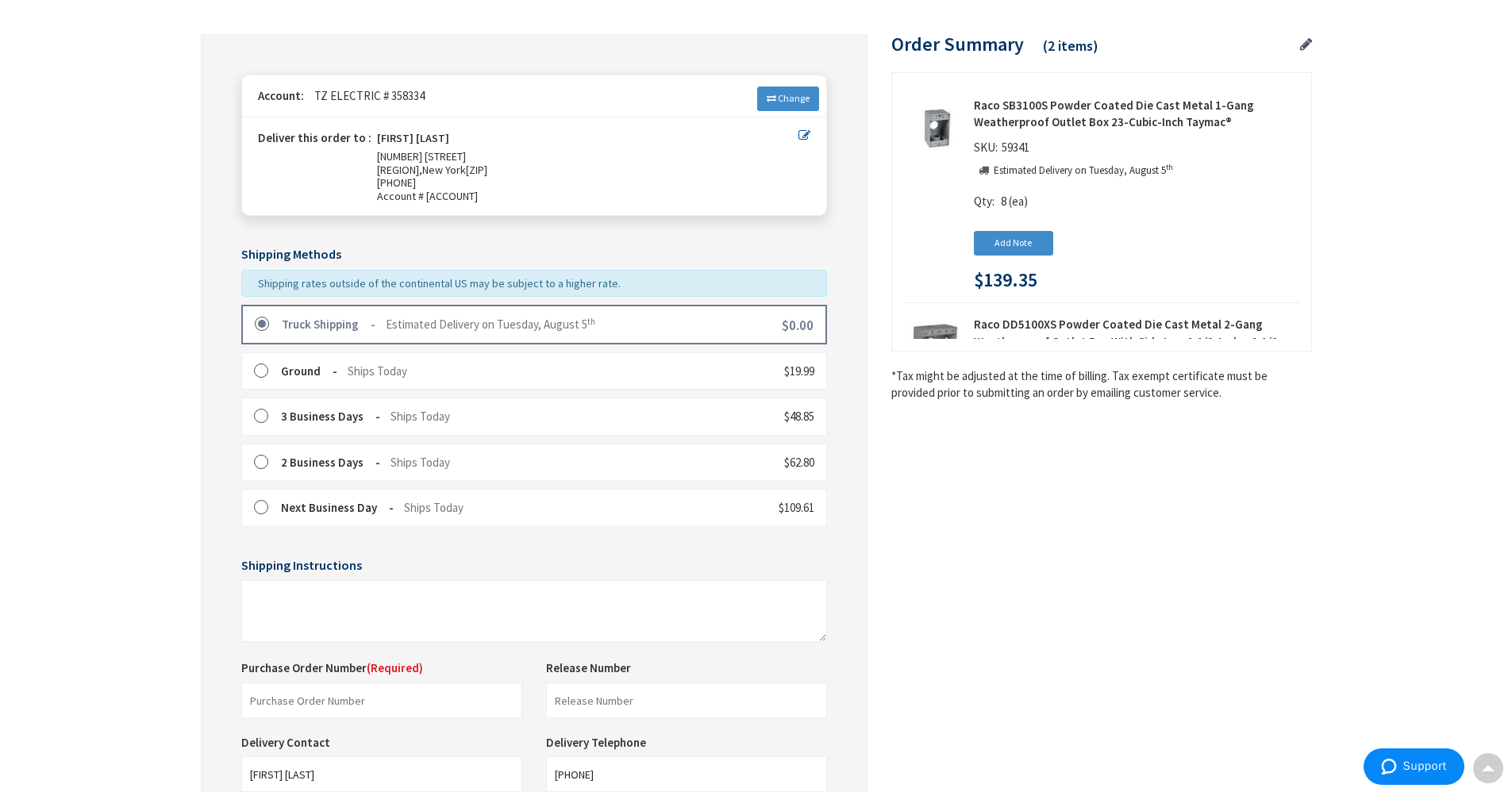 click on "Truck Shipping
Estimated Delivery on Tuesday, August 5 th
$0.00" at bounding box center [534, 324] 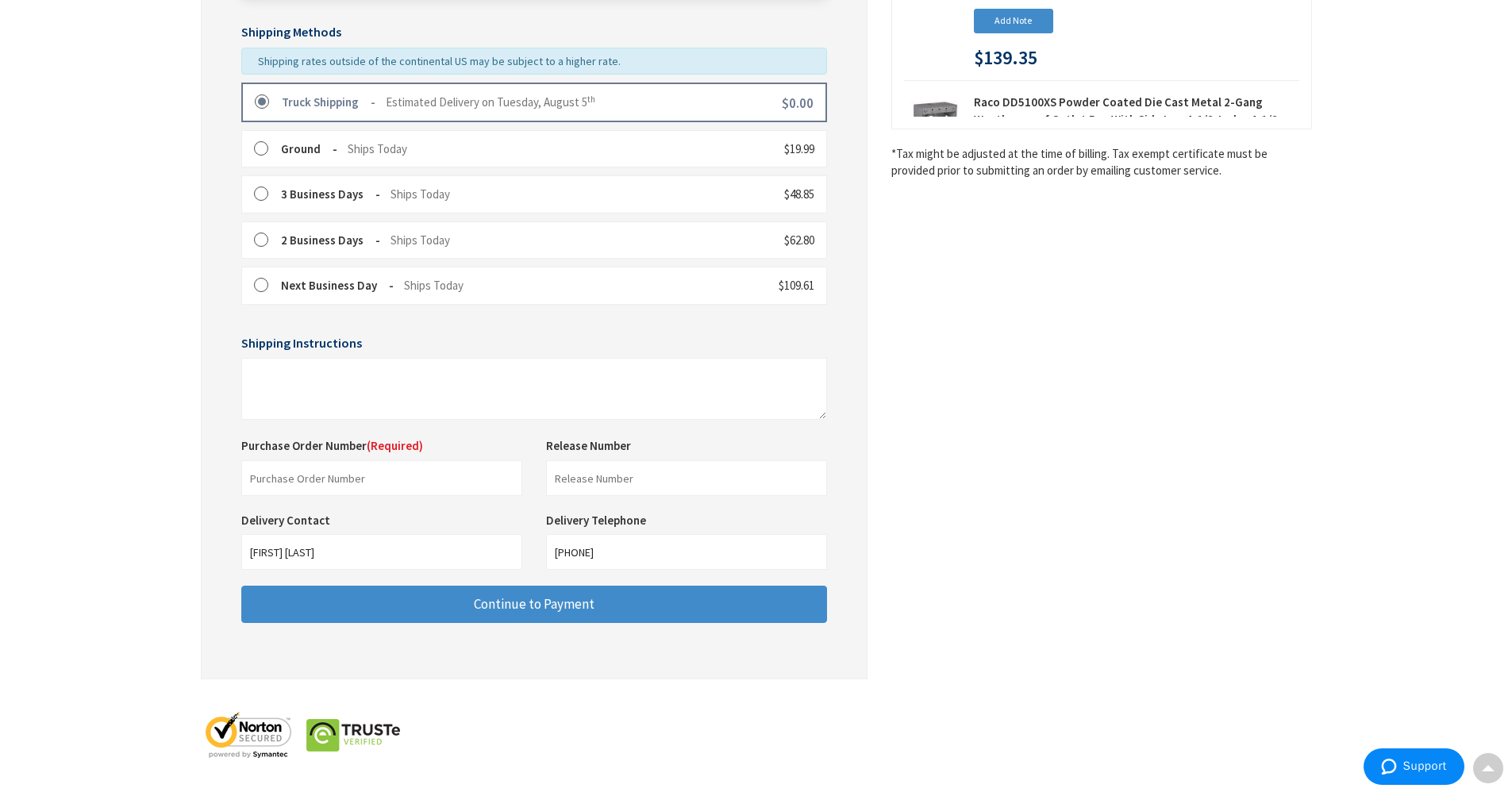 scroll, scrollTop: 383, scrollLeft: 0, axis: vertical 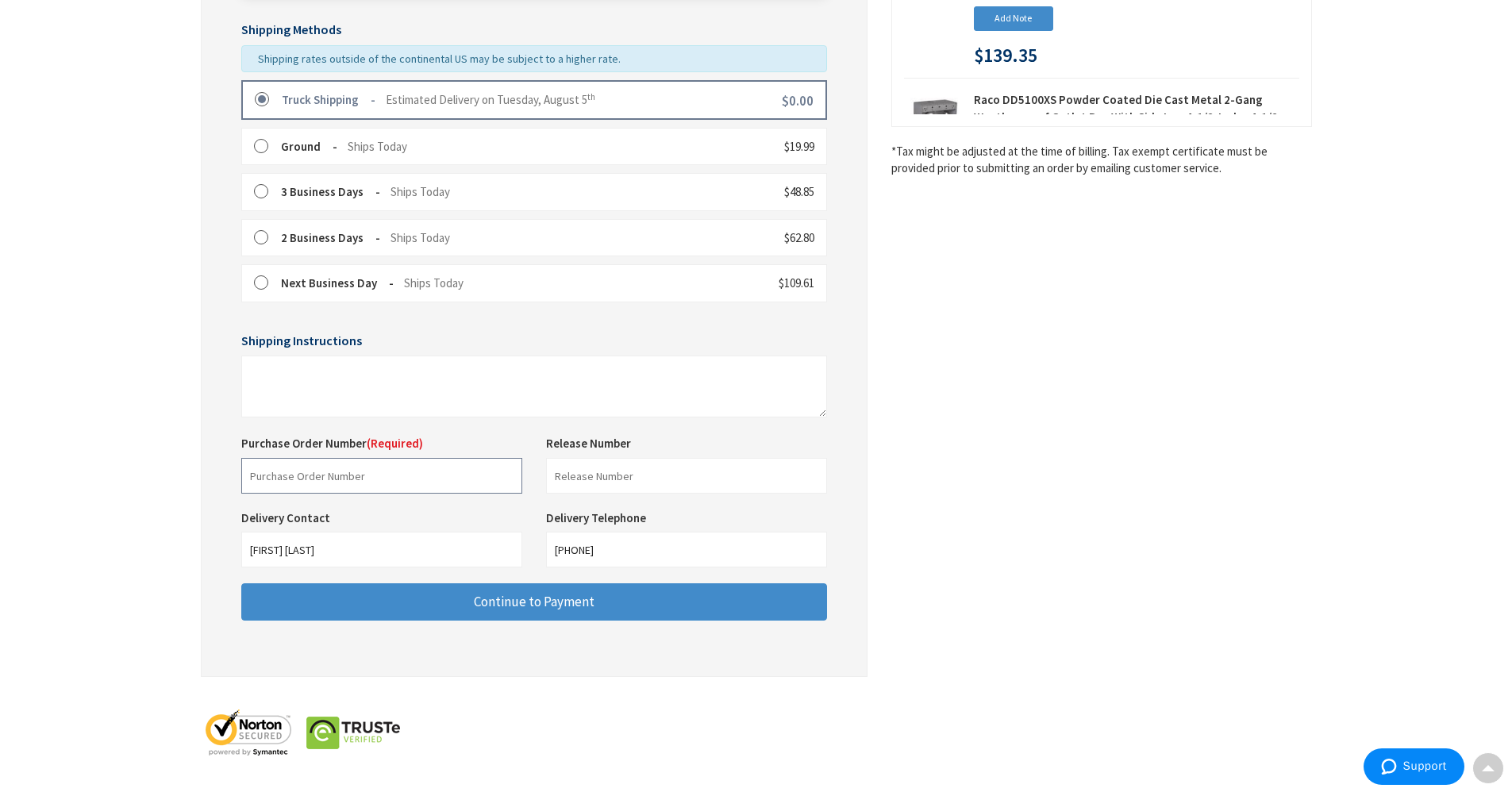 click at bounding box center [382, 475] 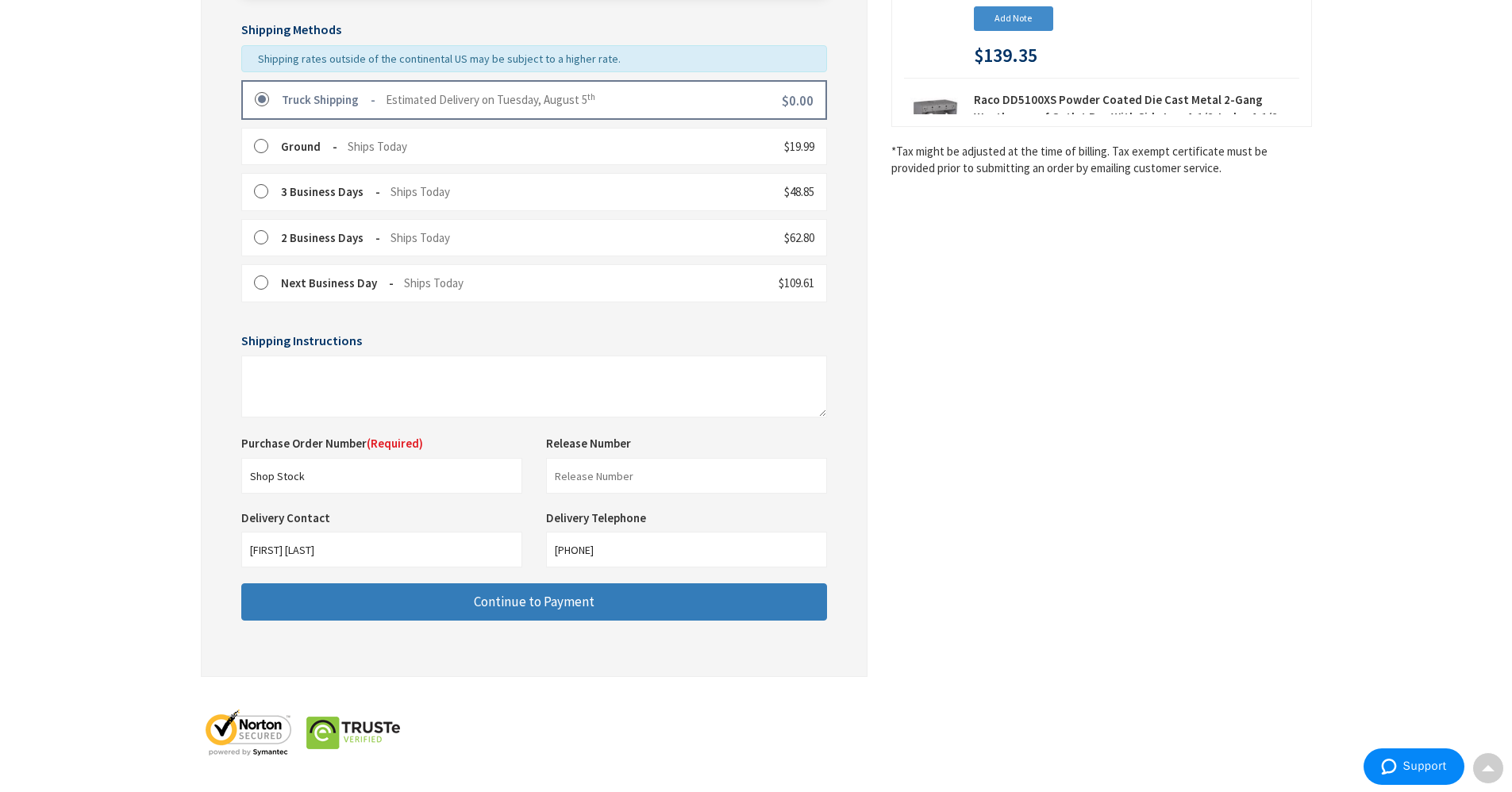 click on "Continue to Payment" at bounding box center (534, 602) 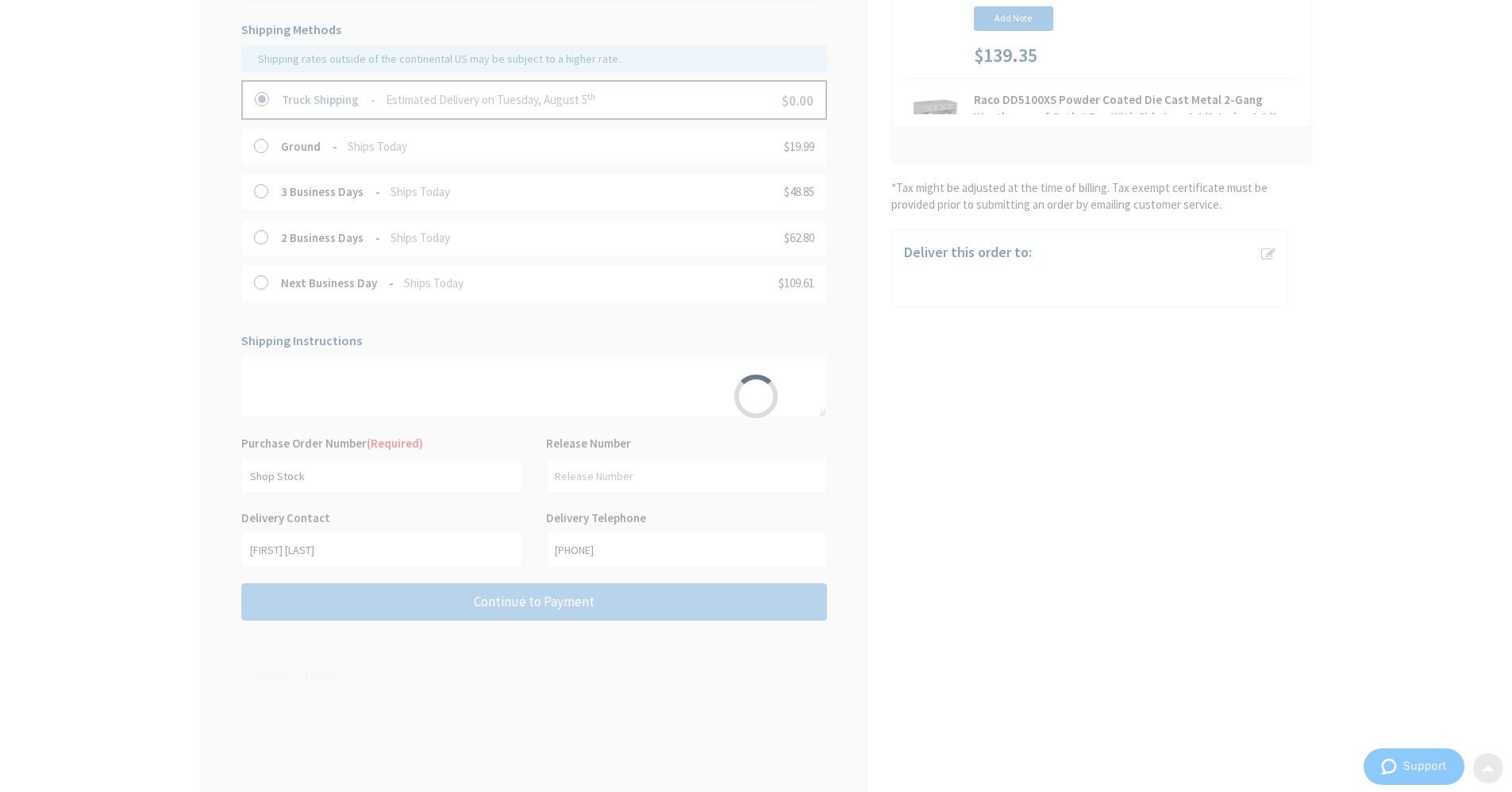 scroll, scrollTop: 0, scrollLeft: 0, axis: both 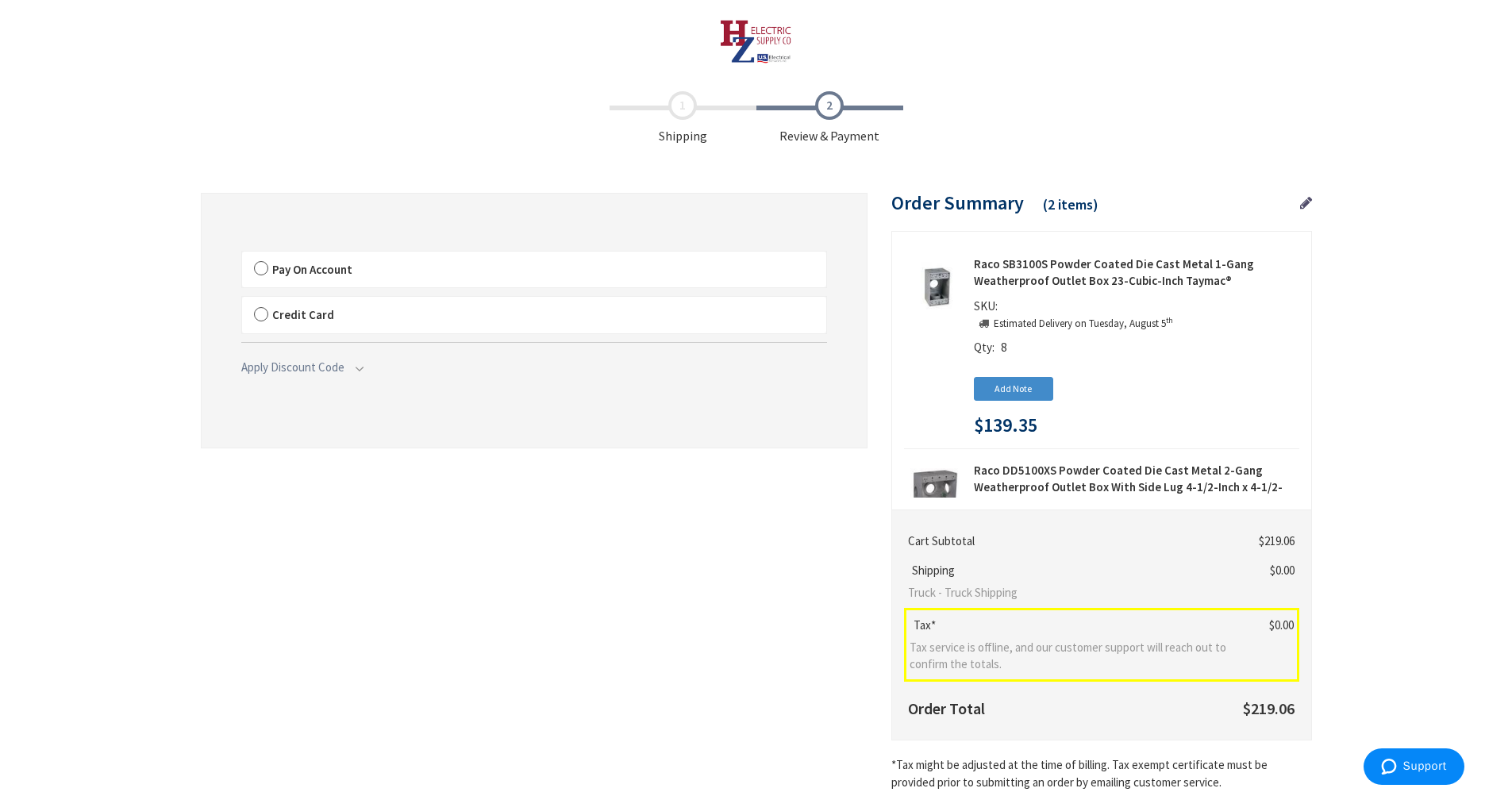 click on "Pay On Account" at bounding box center [534, 270] 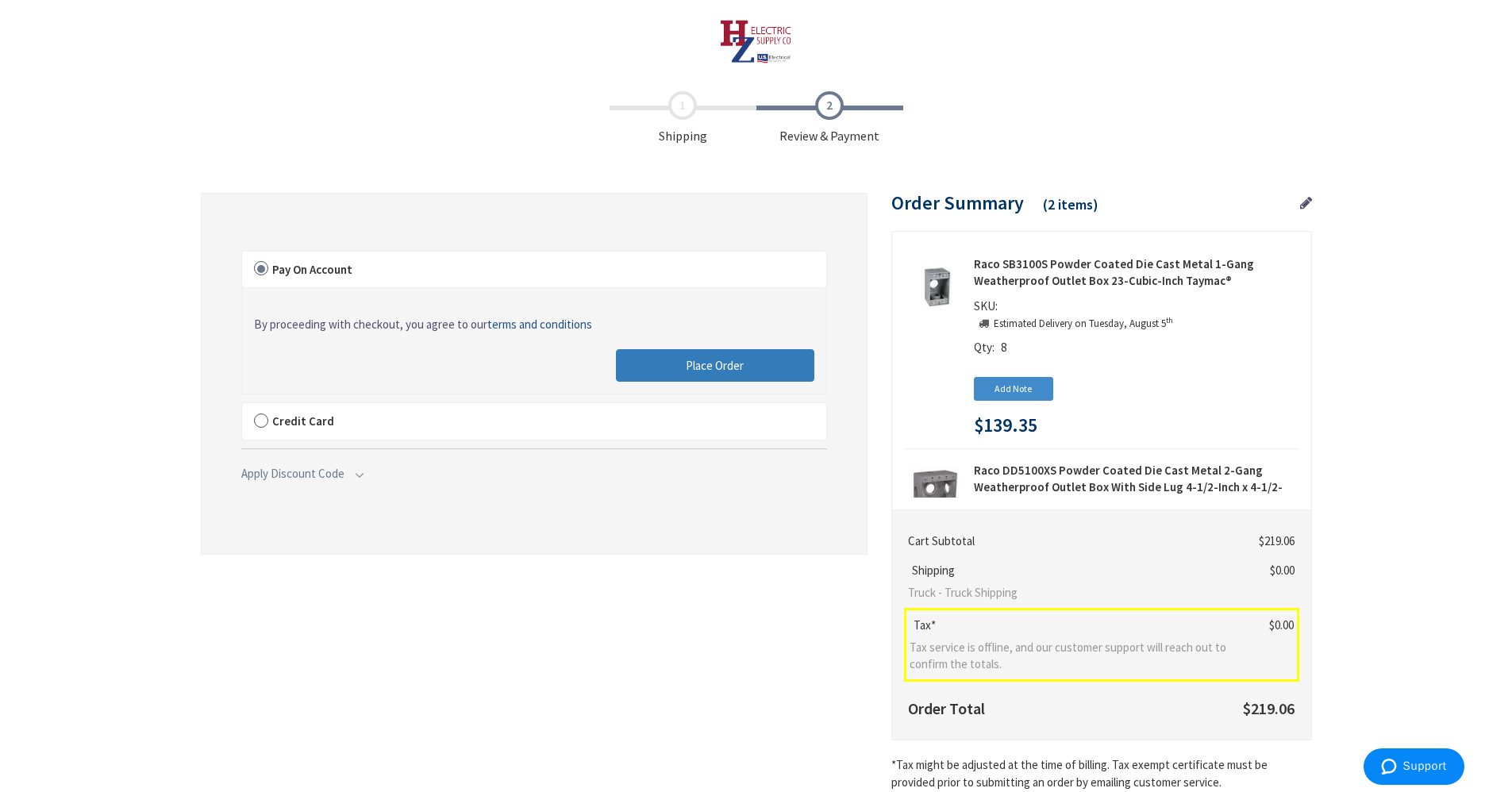 drag, startPoint x: 773, startPoint y: 357, endPoint x: 779, endPoint y: 380, distance: 23.769729 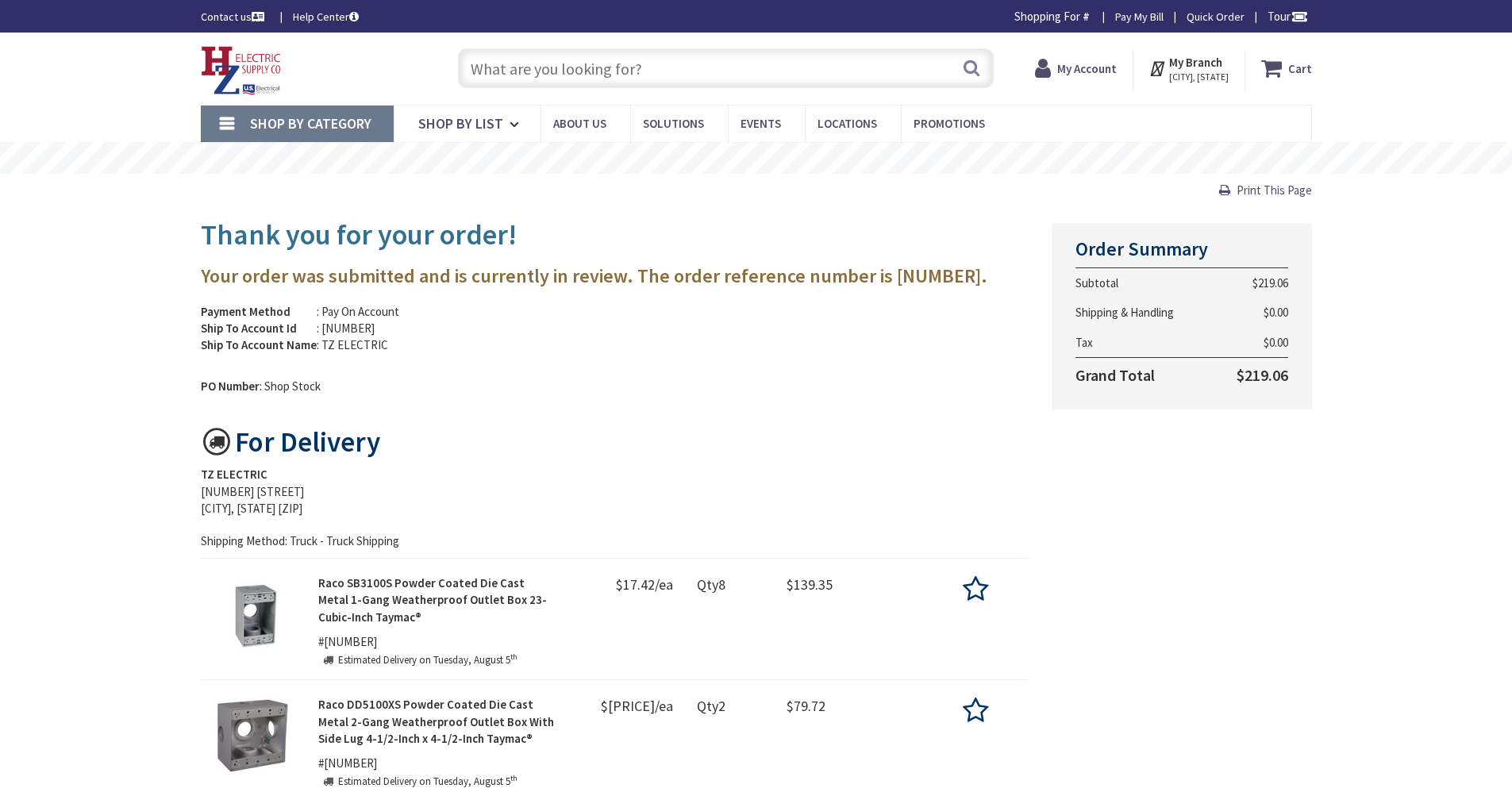scroll, scrollTop: 0, scrollLeft: 0, axis: both 